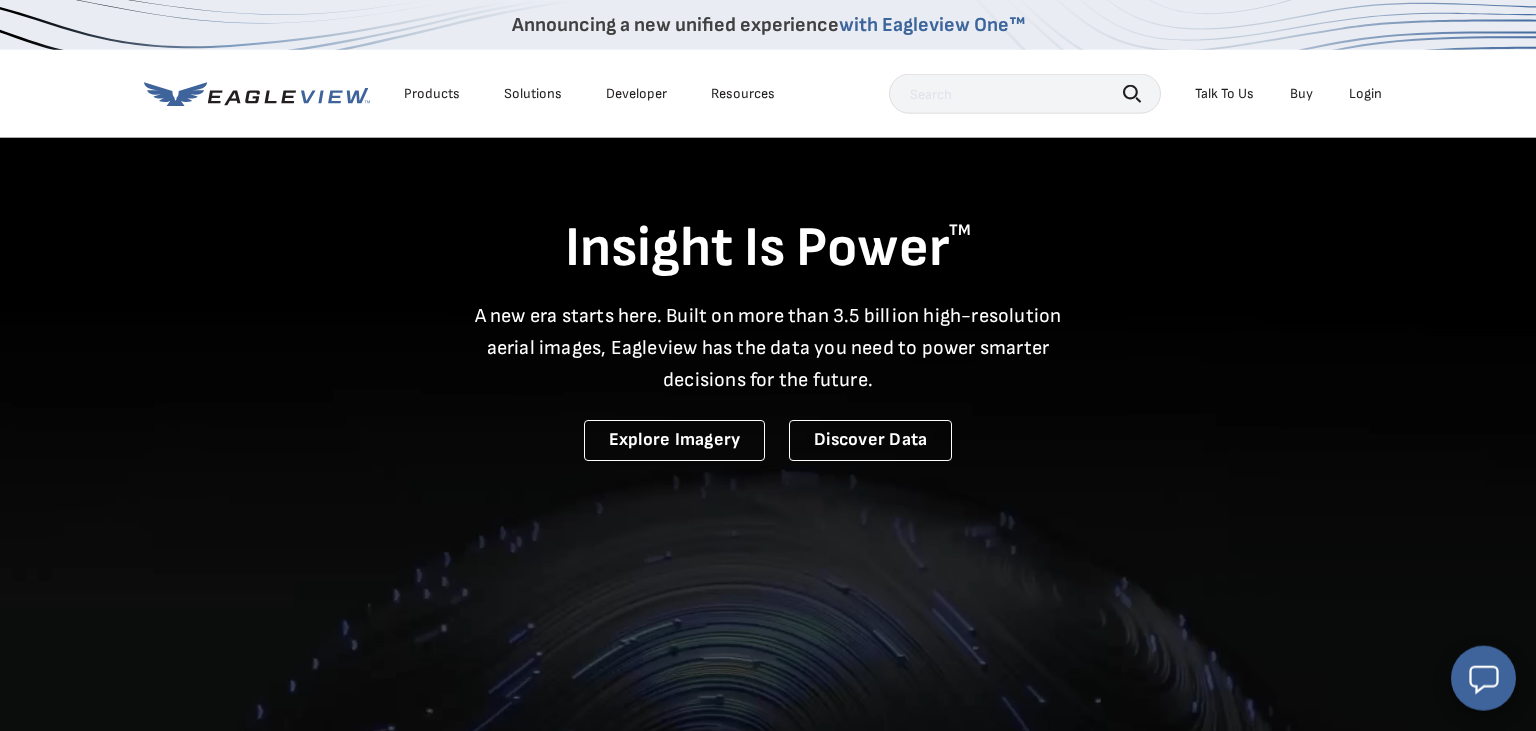 scroll, scrollTop: 0, scrollLeft: 0, axis: both 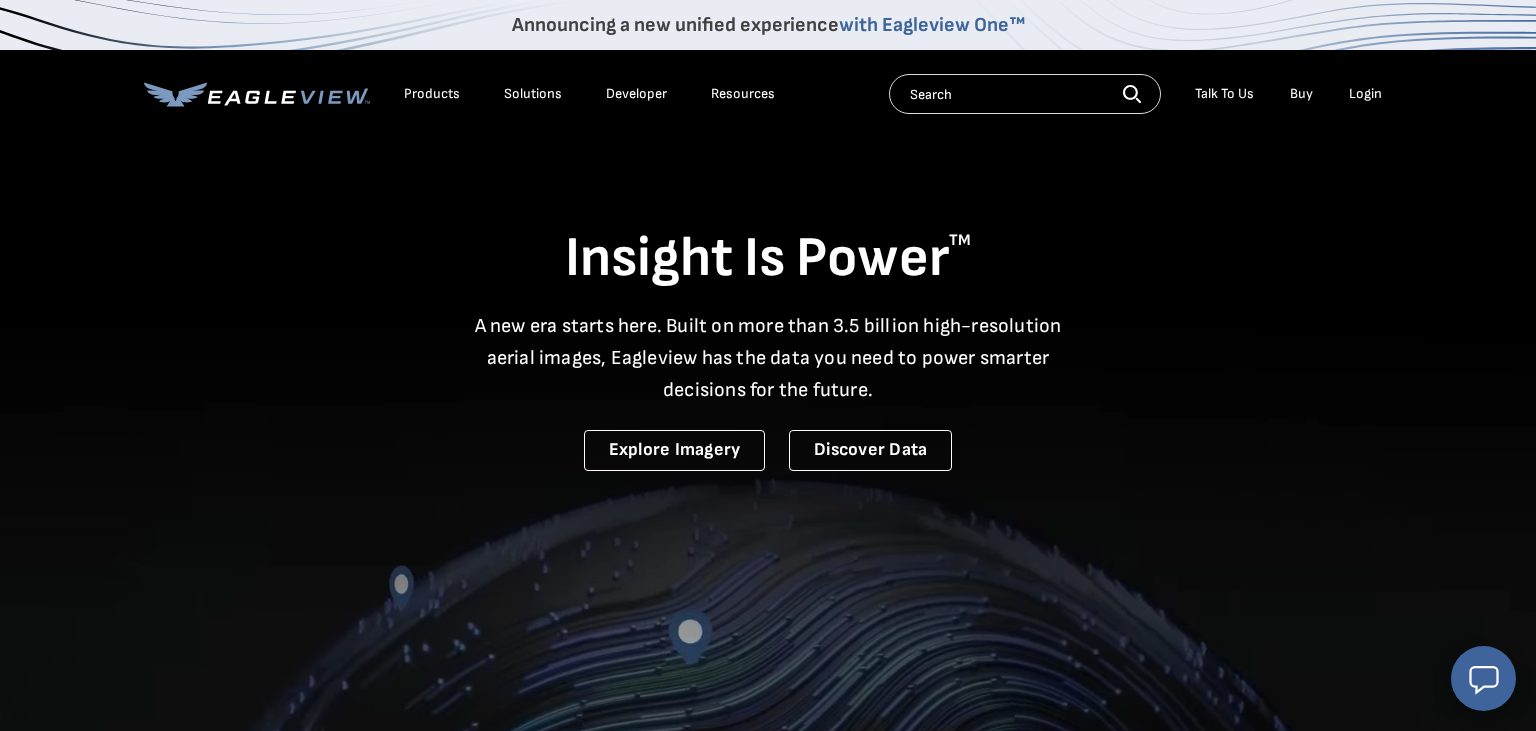 click on "Products" at bounding box center [432, 94] 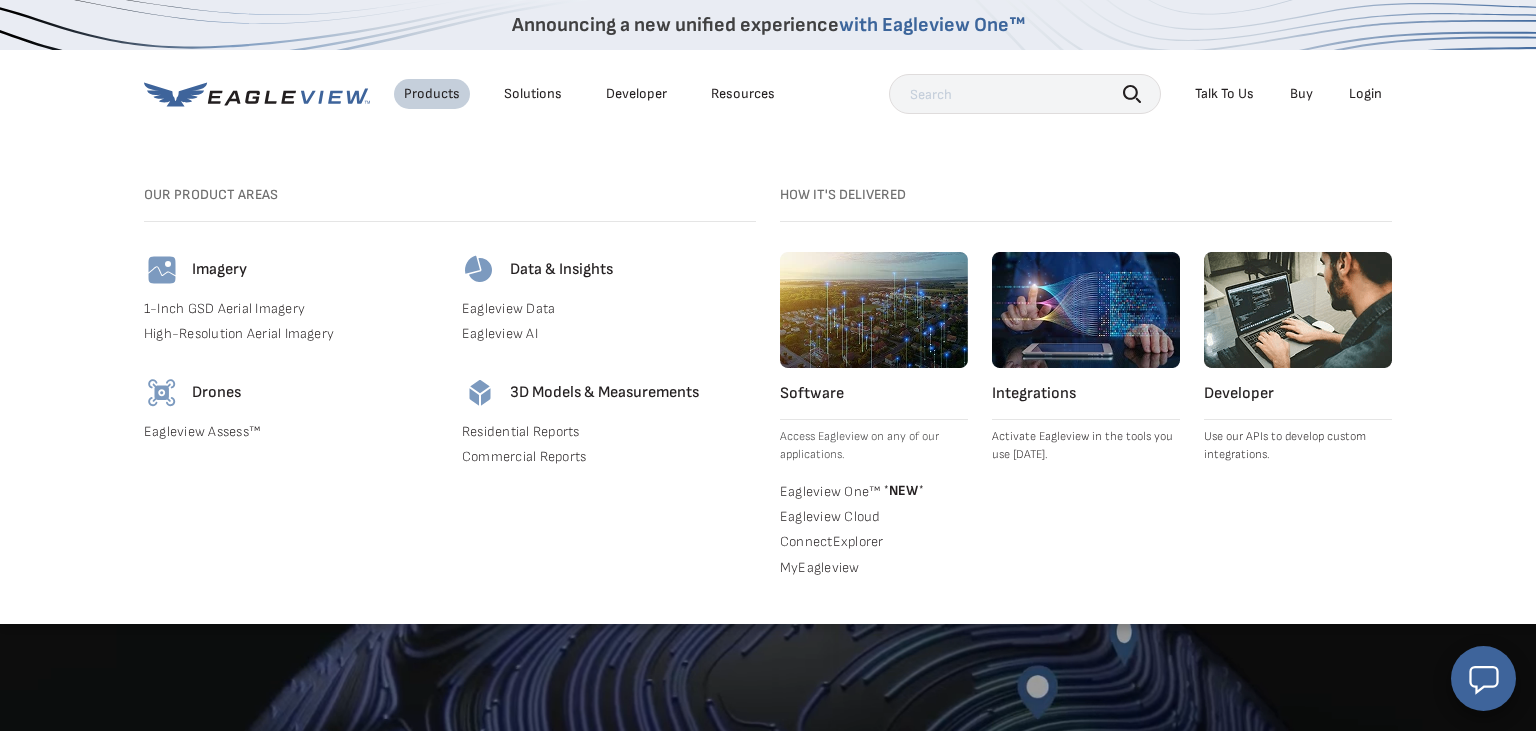 click on "Residential Reports" at bounding box center (609, 432) 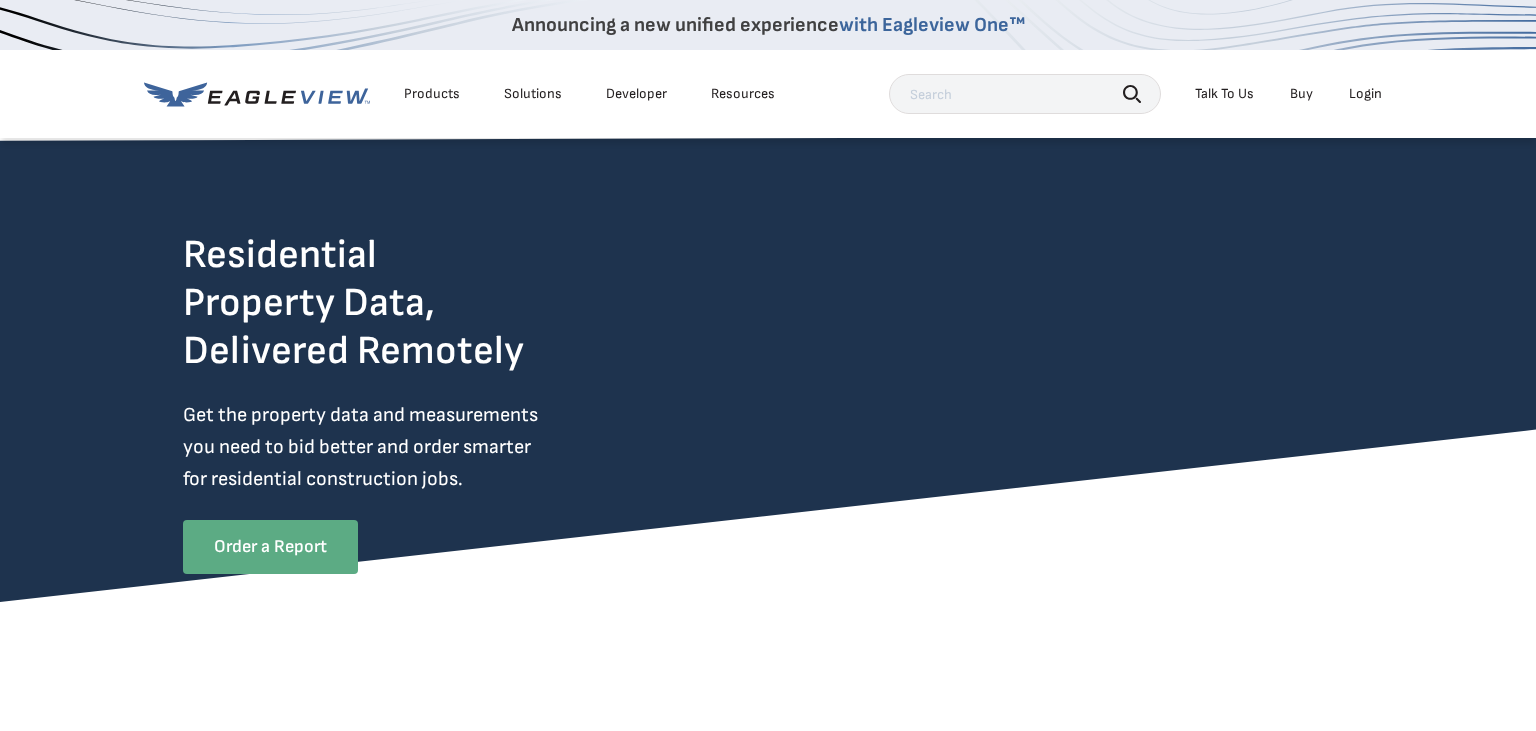 scroll, scrollTop: 0, scrollLeft: 0, axis: both 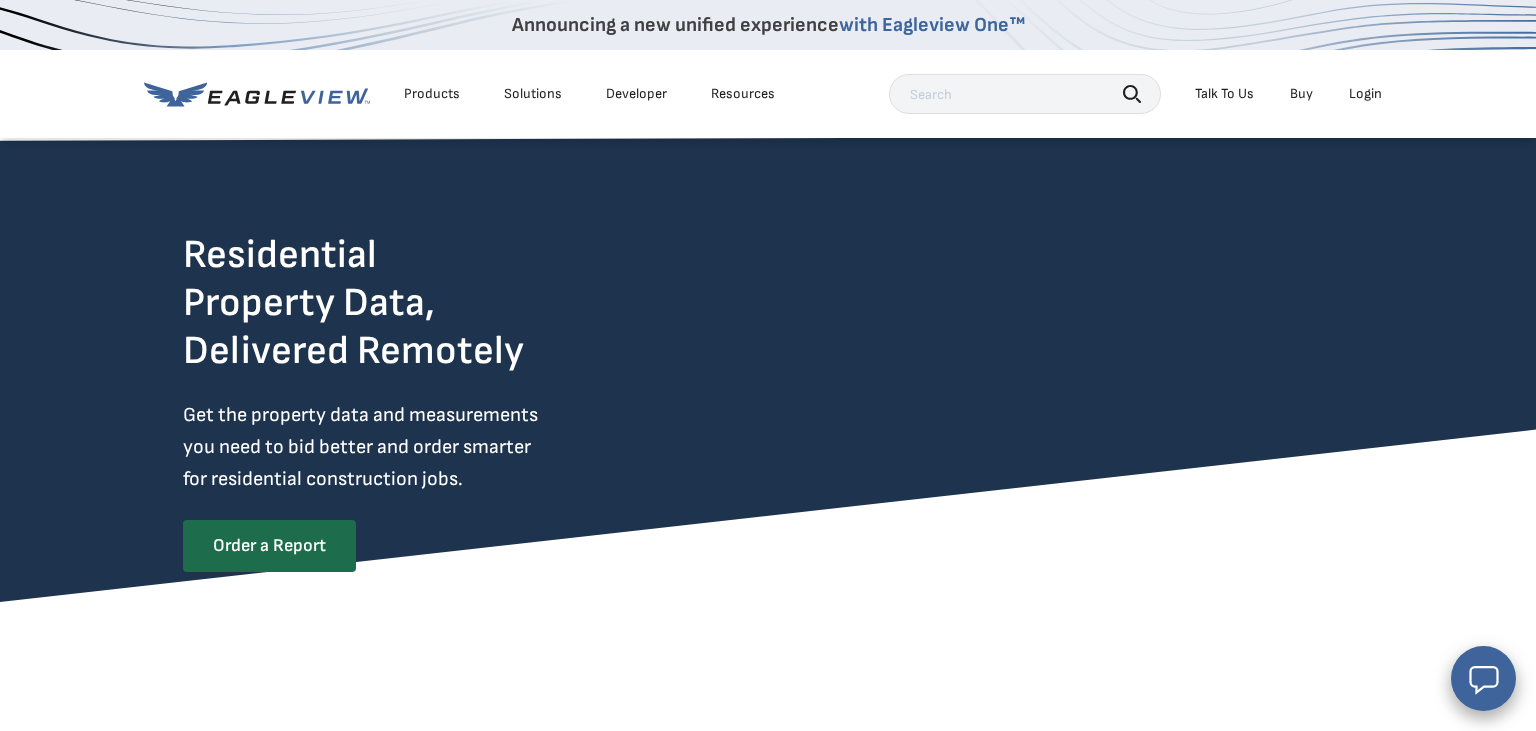 click on "Order a Report" at bounding box center (269, 546) 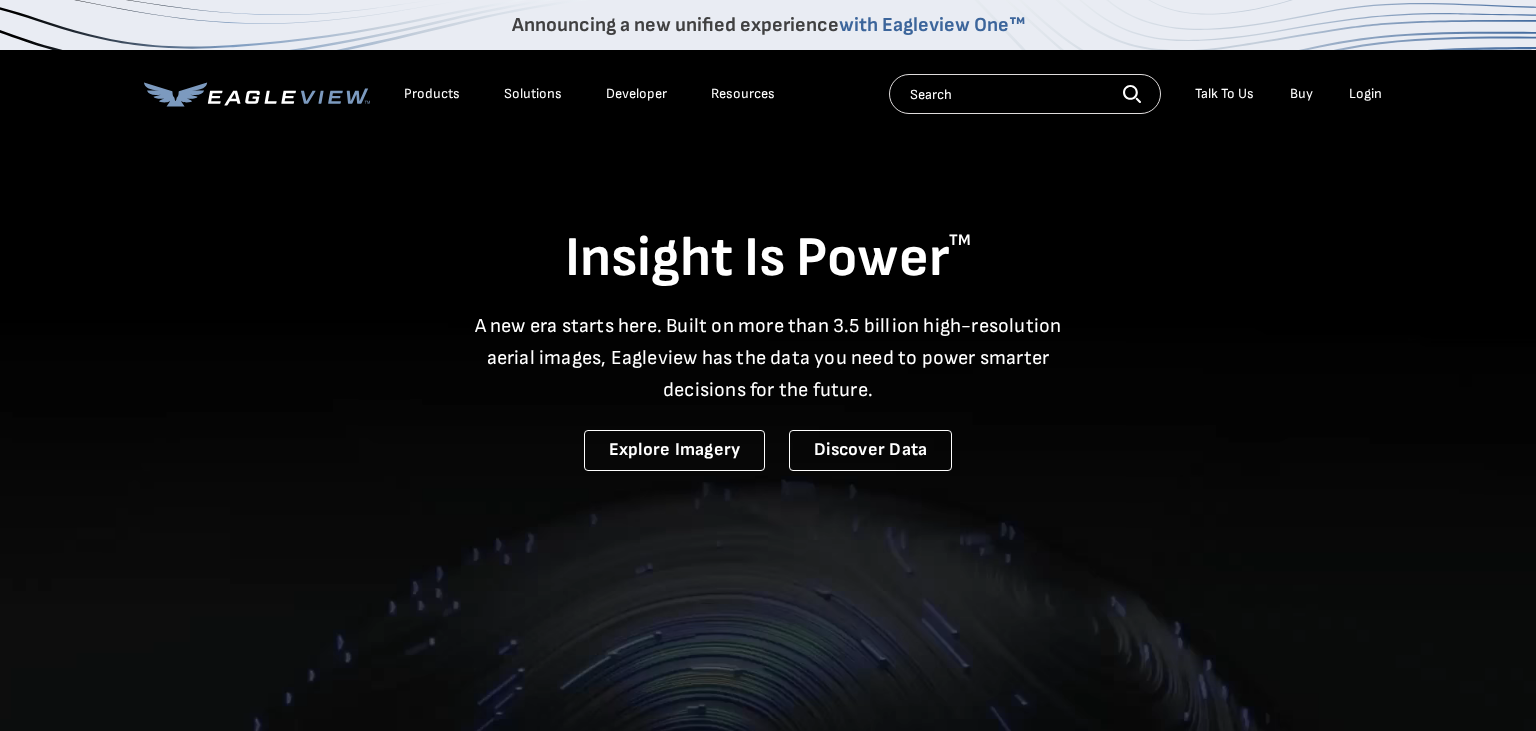 scroll, scrollTop: 0, scrollLeft: 0, axis: both 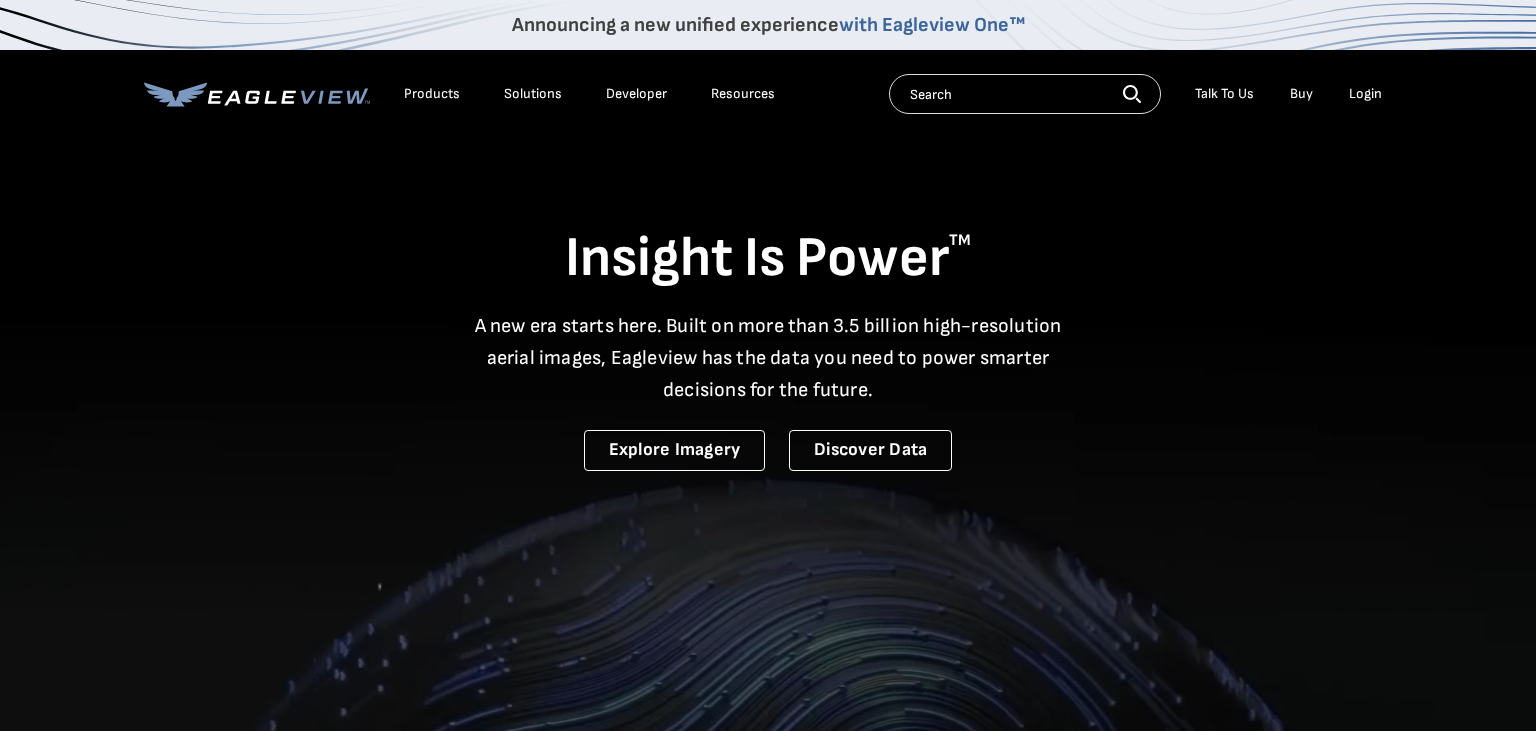 click on "Login" at bounding box center [1365, 94] 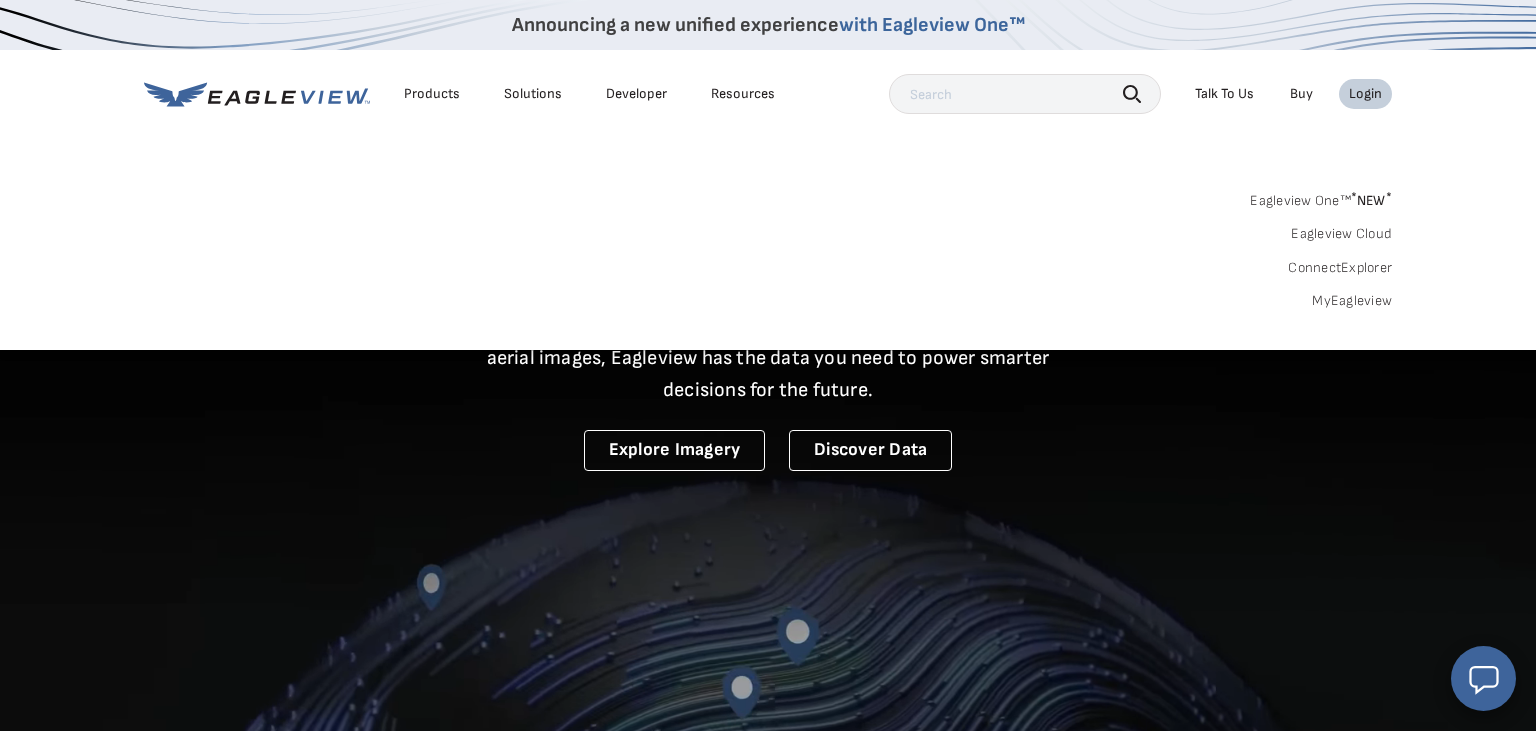 click on "Login" at bounding box center (1365, 94) 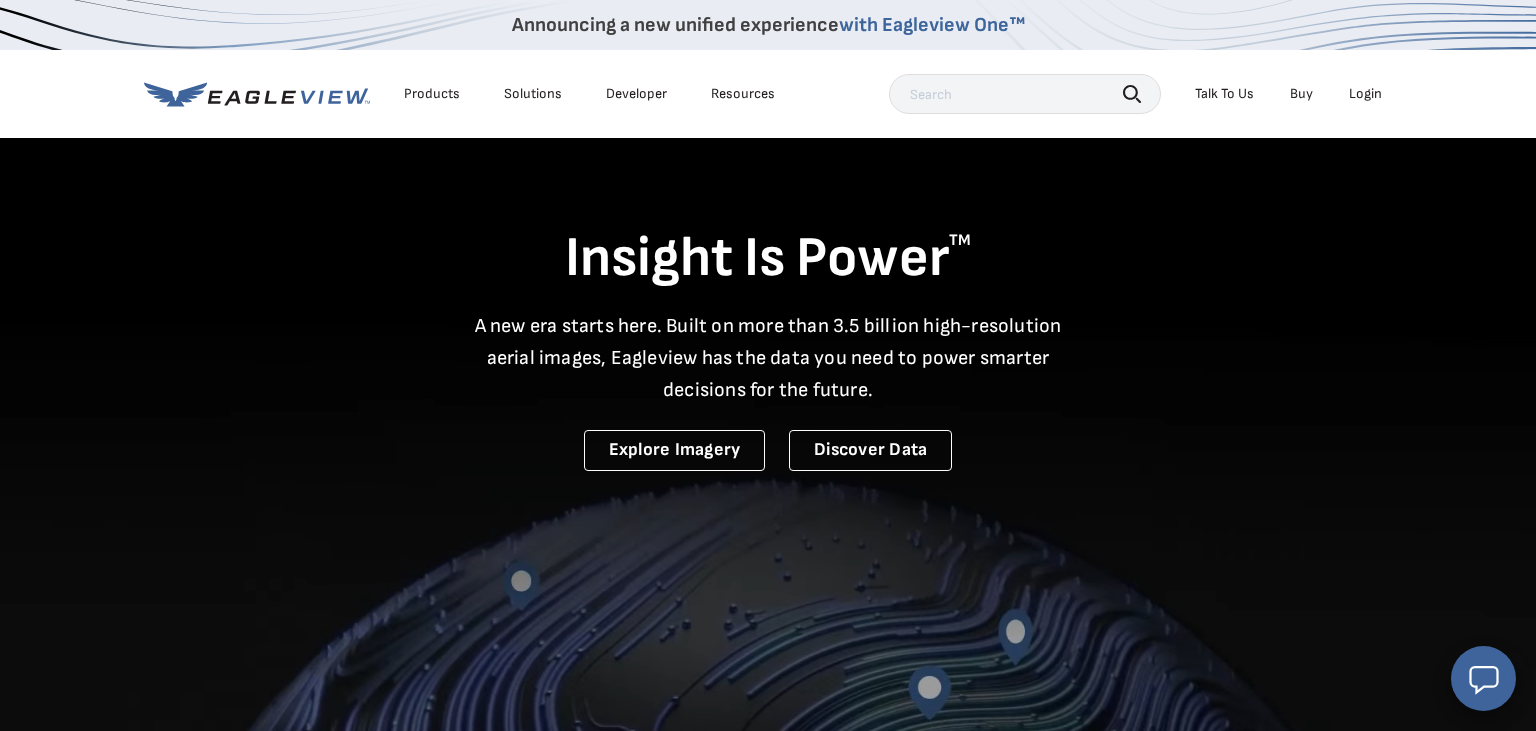 click on "Login" at bounding box center (1365, 94) 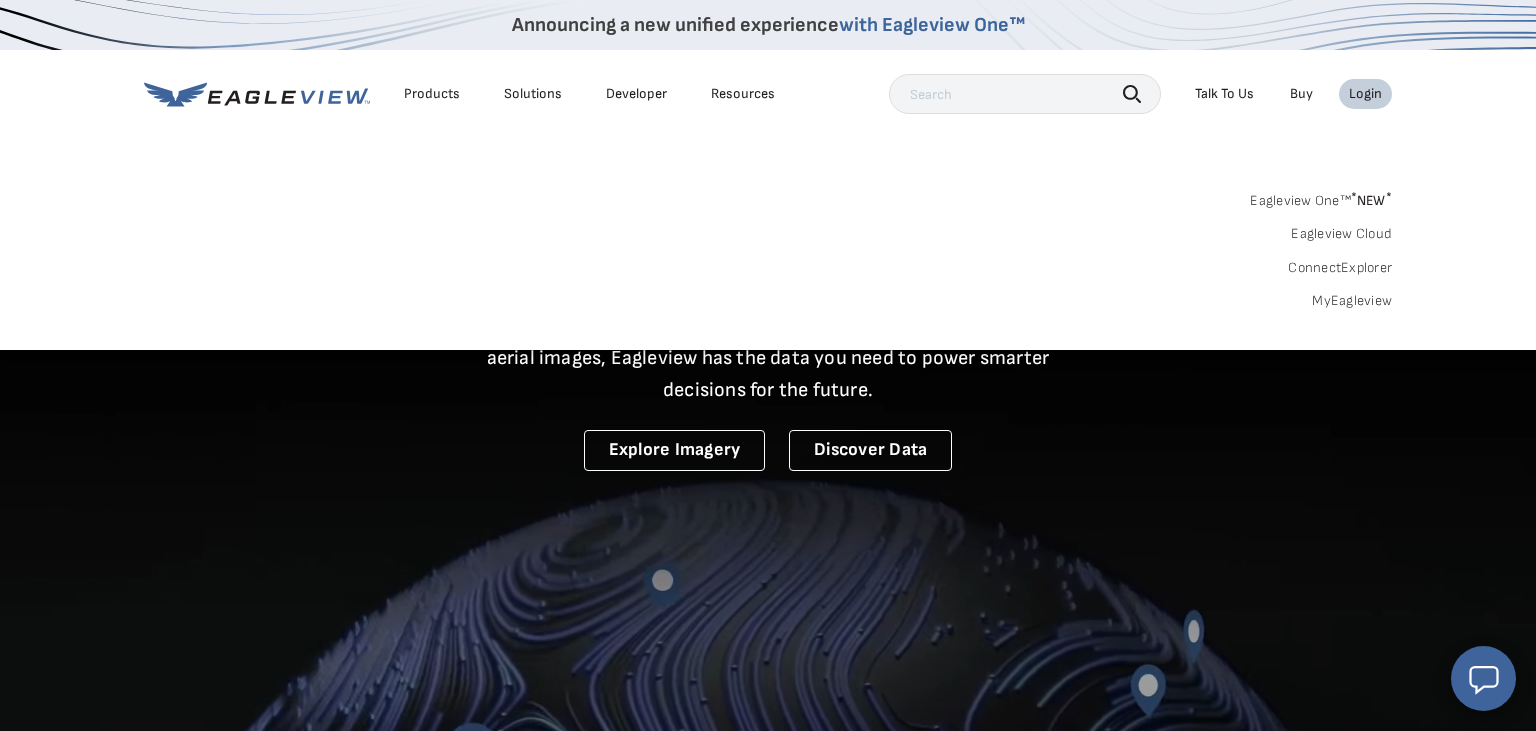 click on "MyEagleview" at bounding box center [1352, 301] 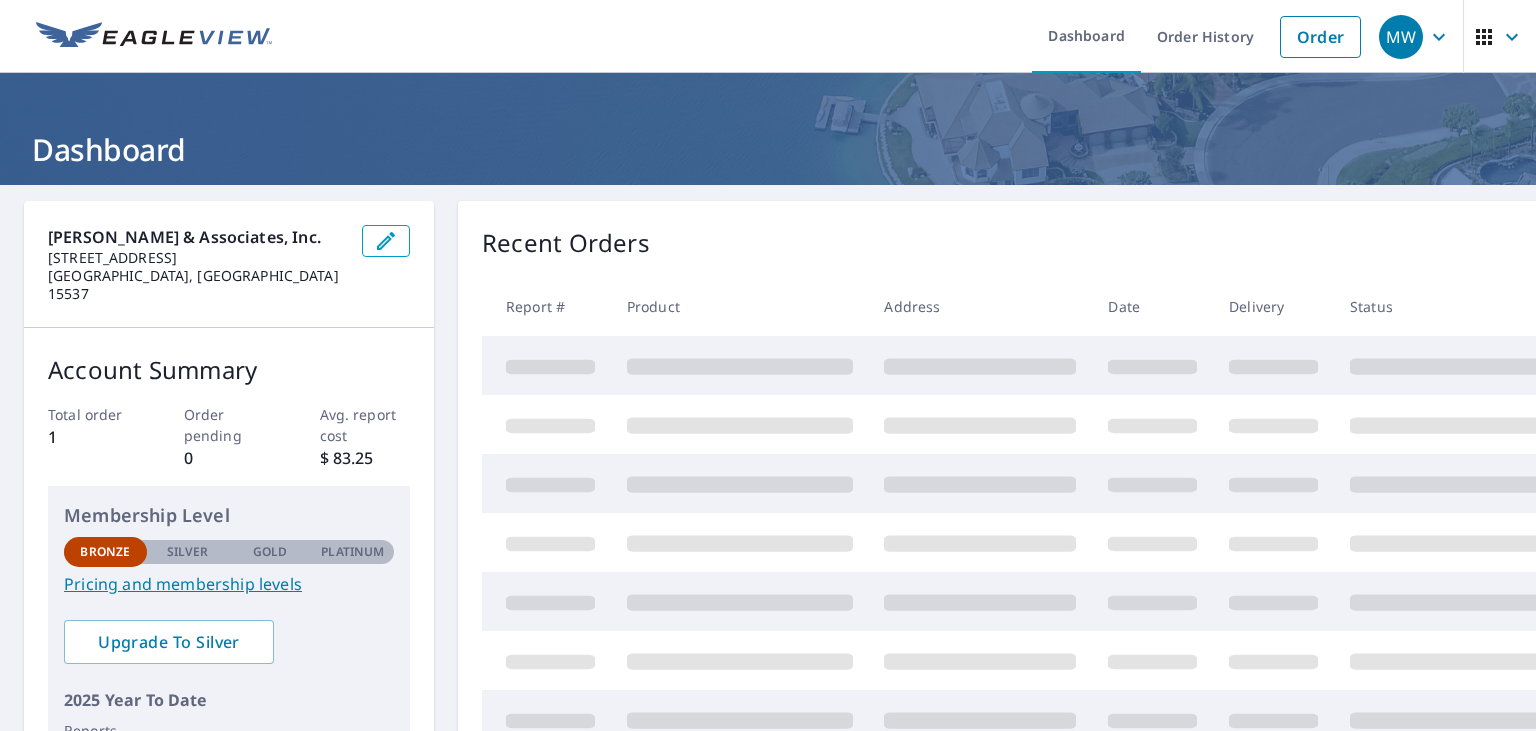 scroll, scrollTop: 0, scrollLeft: 0, axis: both 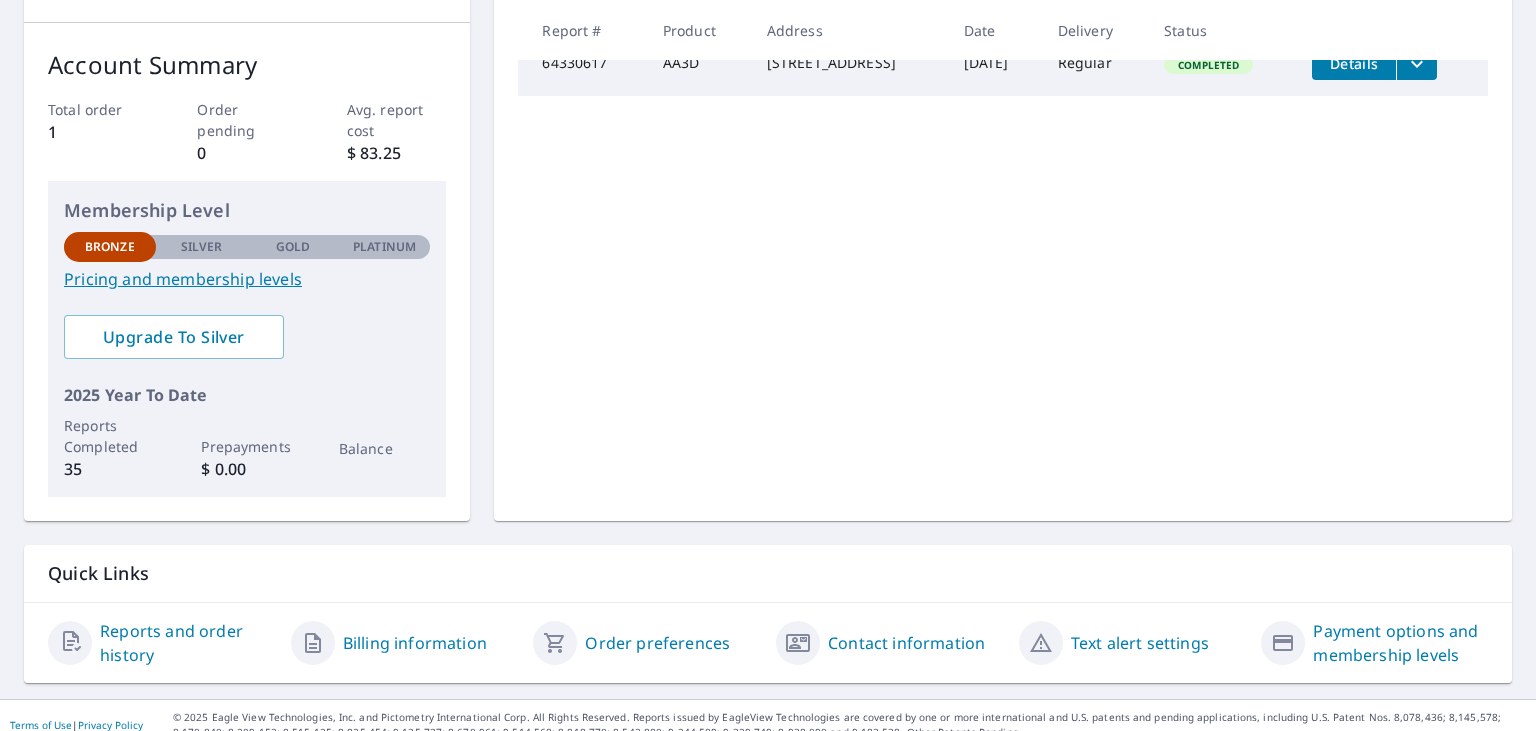 click on "Reports and order history" at bounding box center (187, 643) 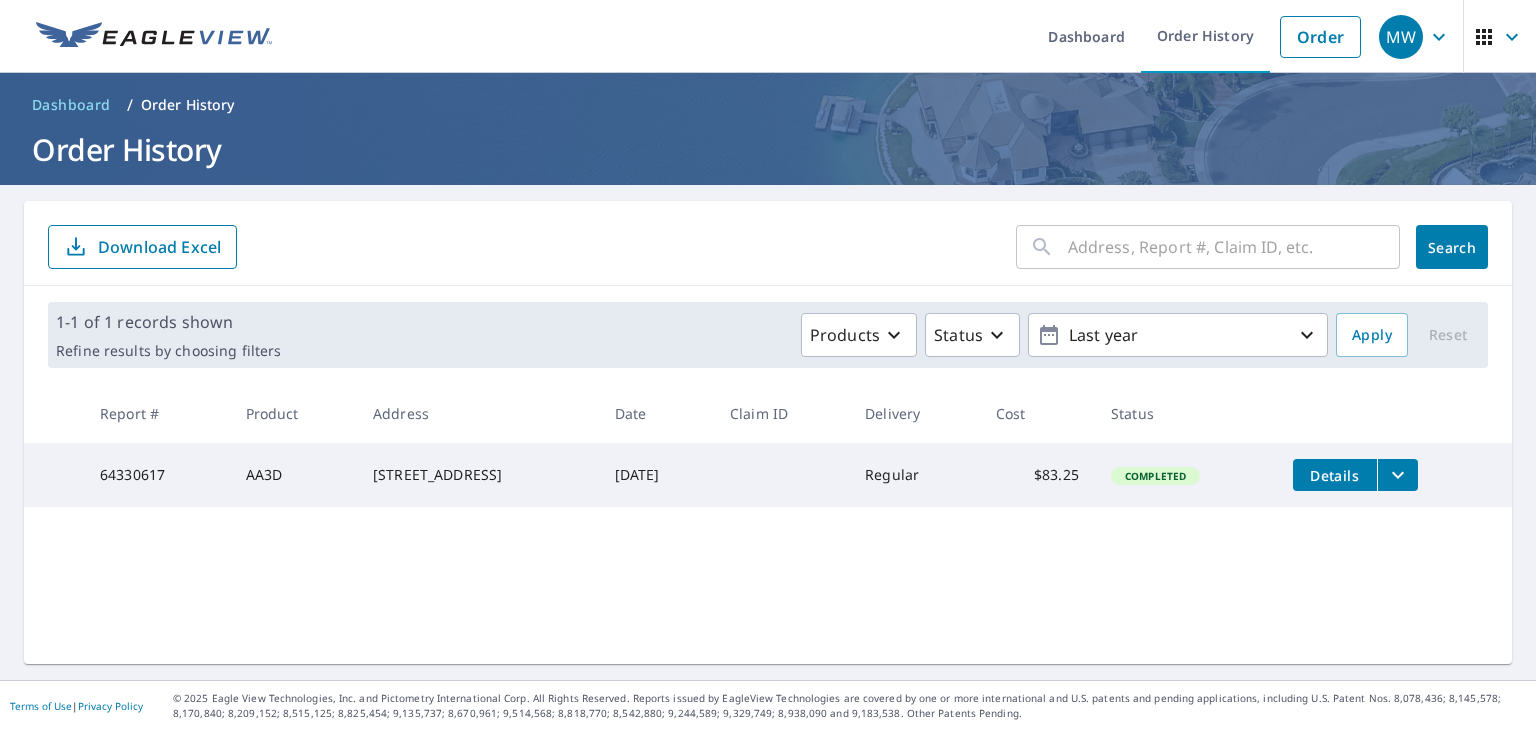 scroll, scrollTop: 0, scrollLeft: 0, axis: both 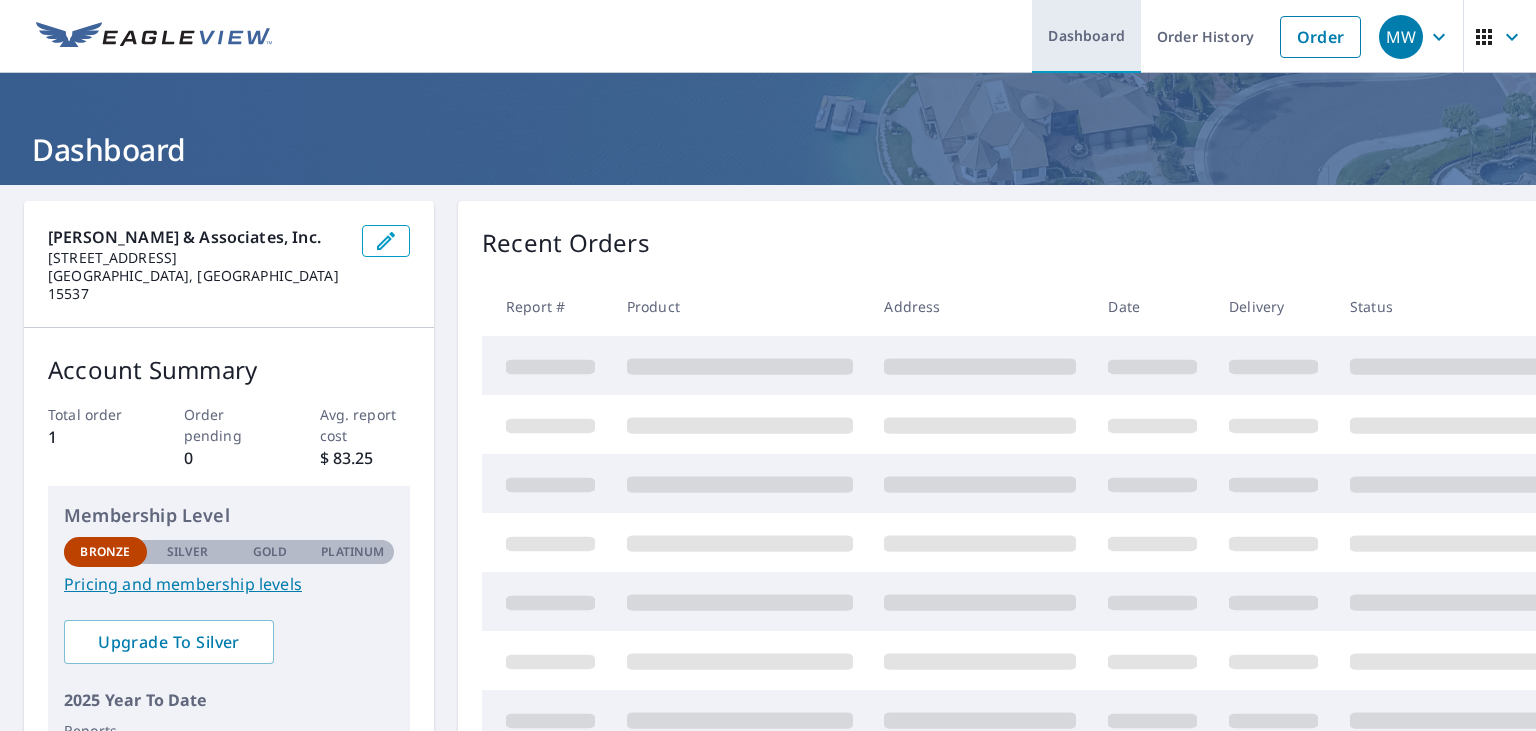 click on "Dashboard" at bounding box center (1086, 36) 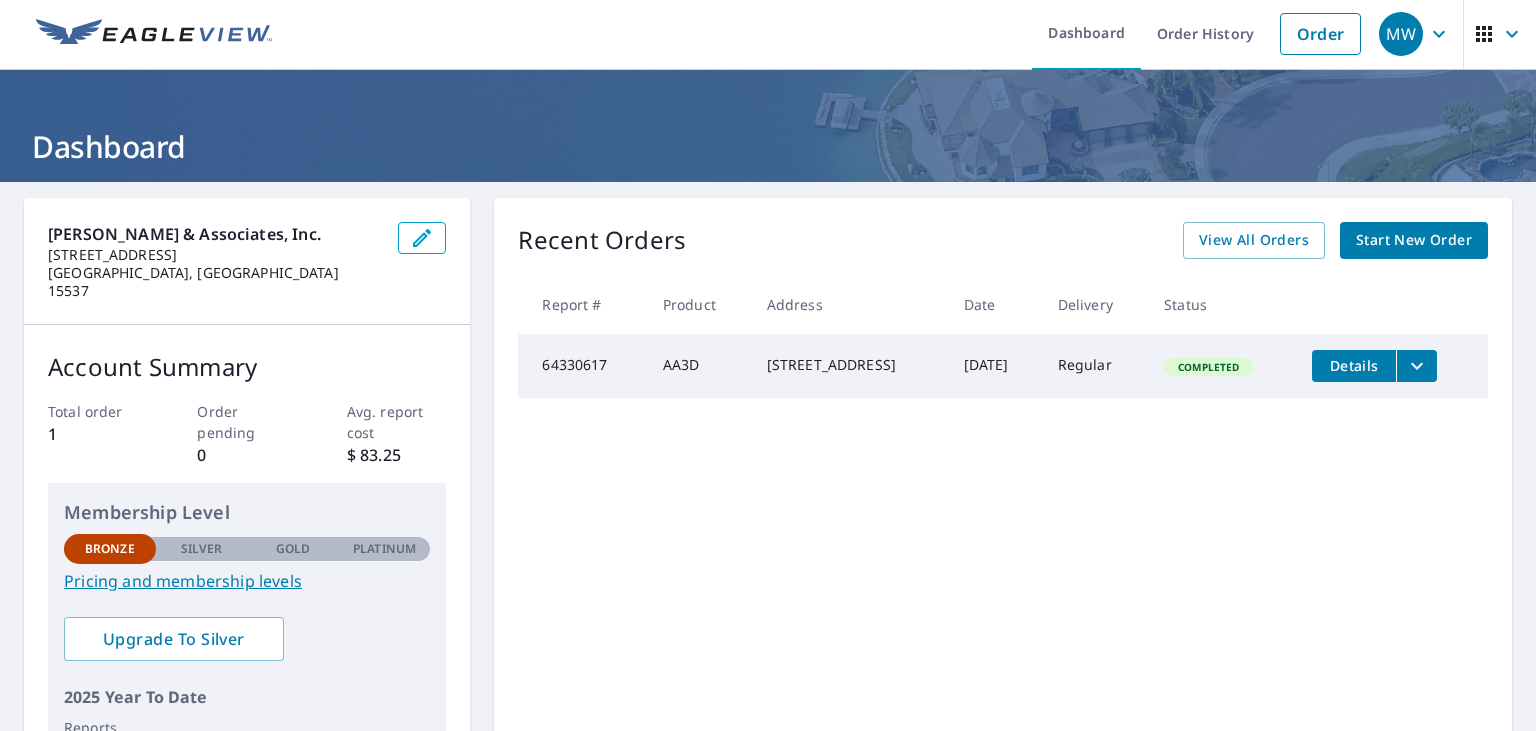 scroll, scrollTop: 0, scrollLeft: 0, axis: both 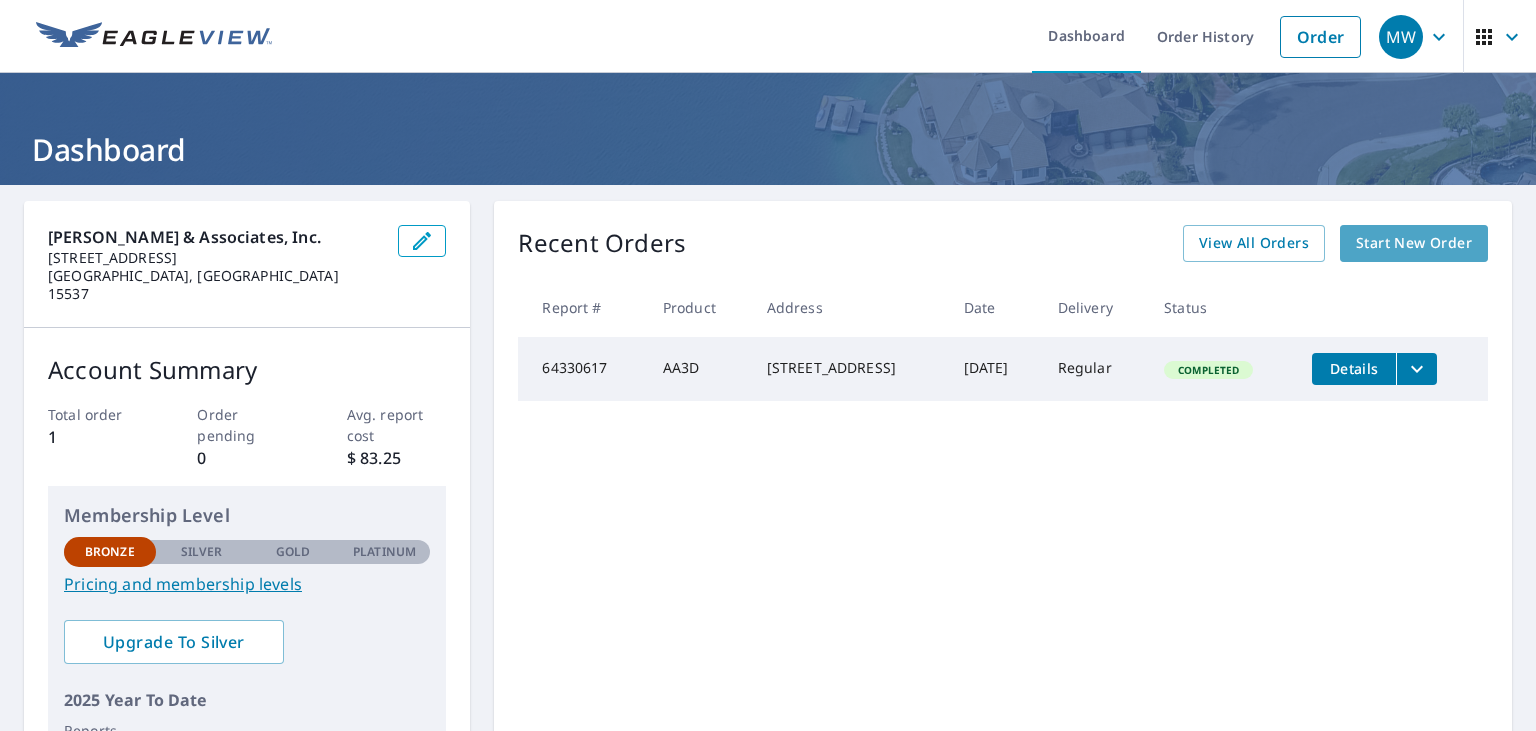 click on "Start New Order" at bounding box center (1414, 243) 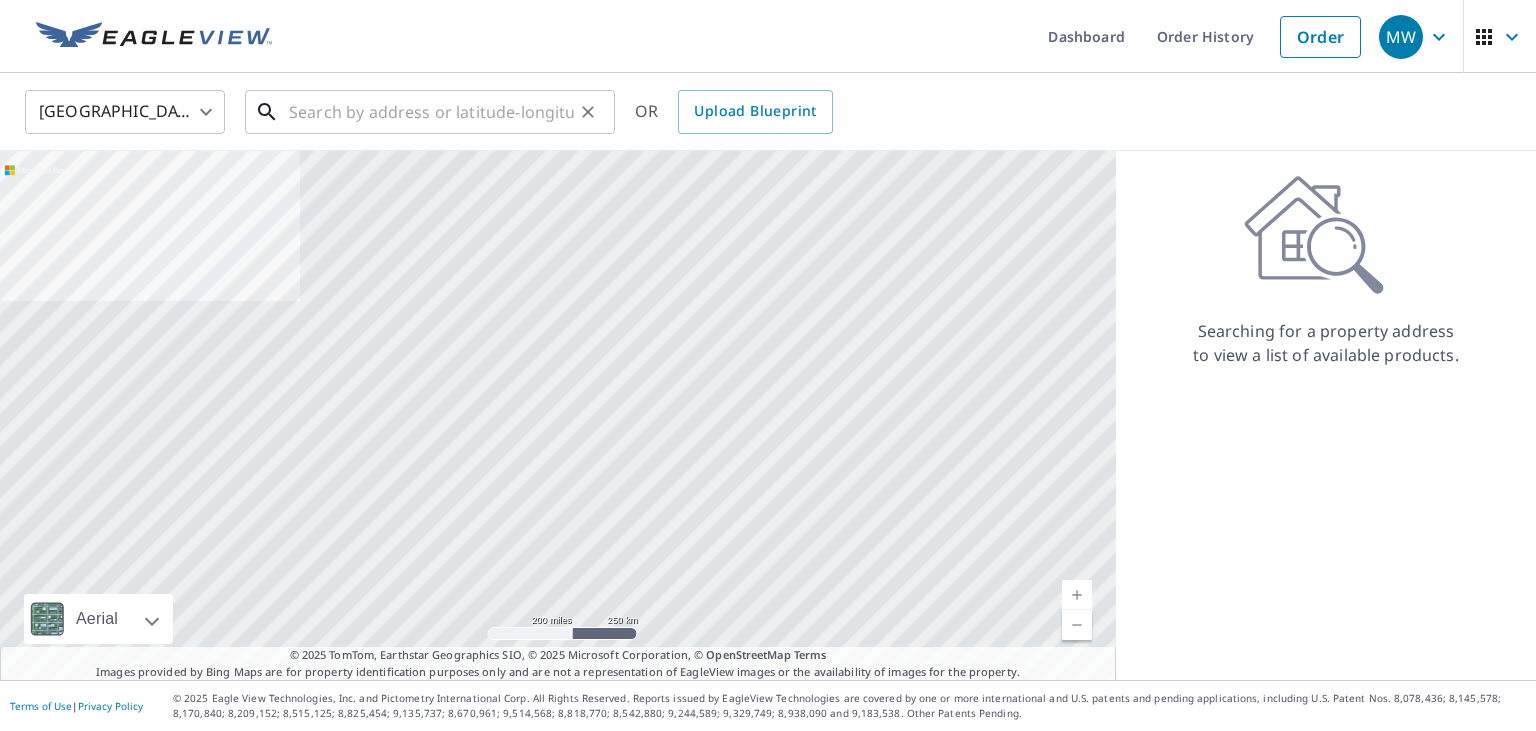click at bounding box center [431, 112] 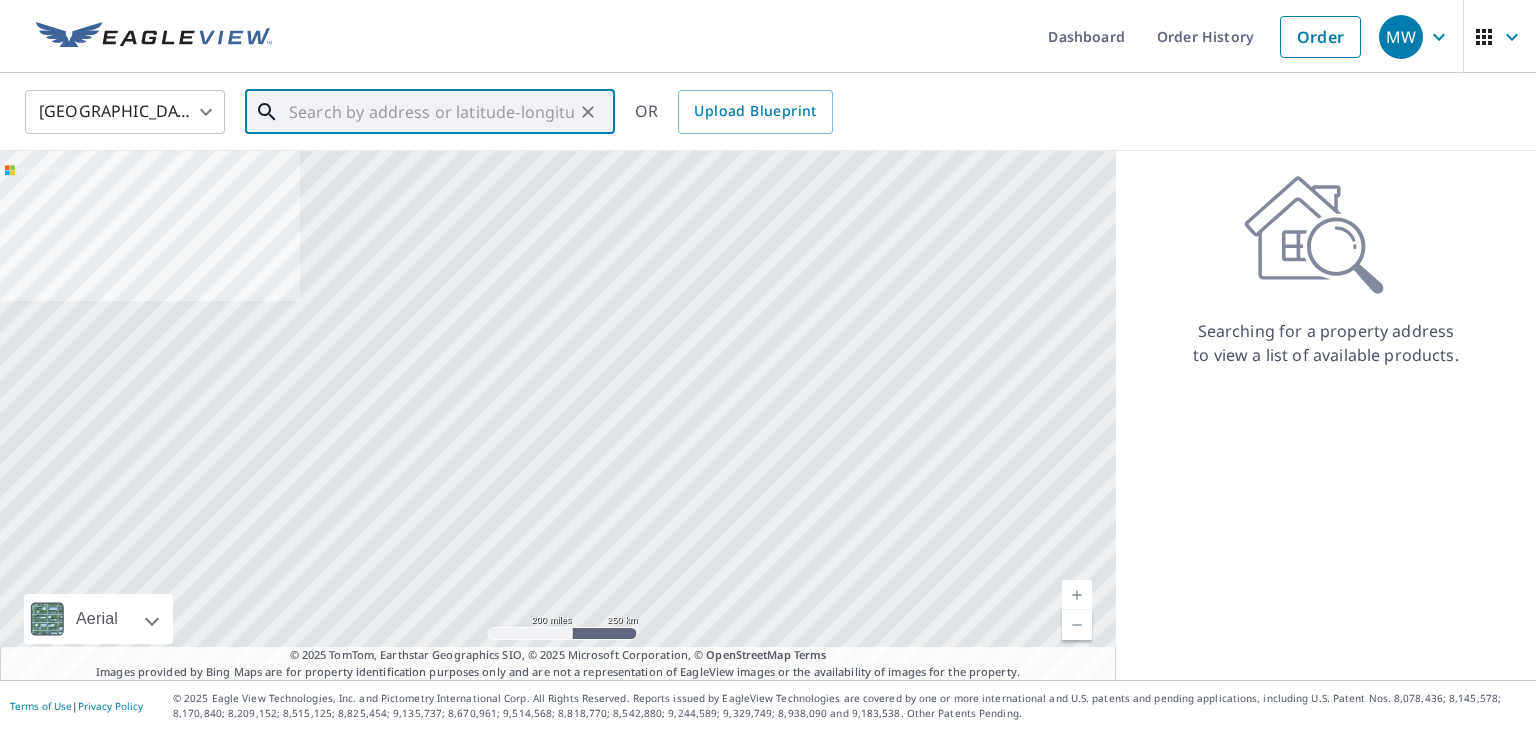 paste on "[STREET_ADDRESS][PERSON_NAME]" 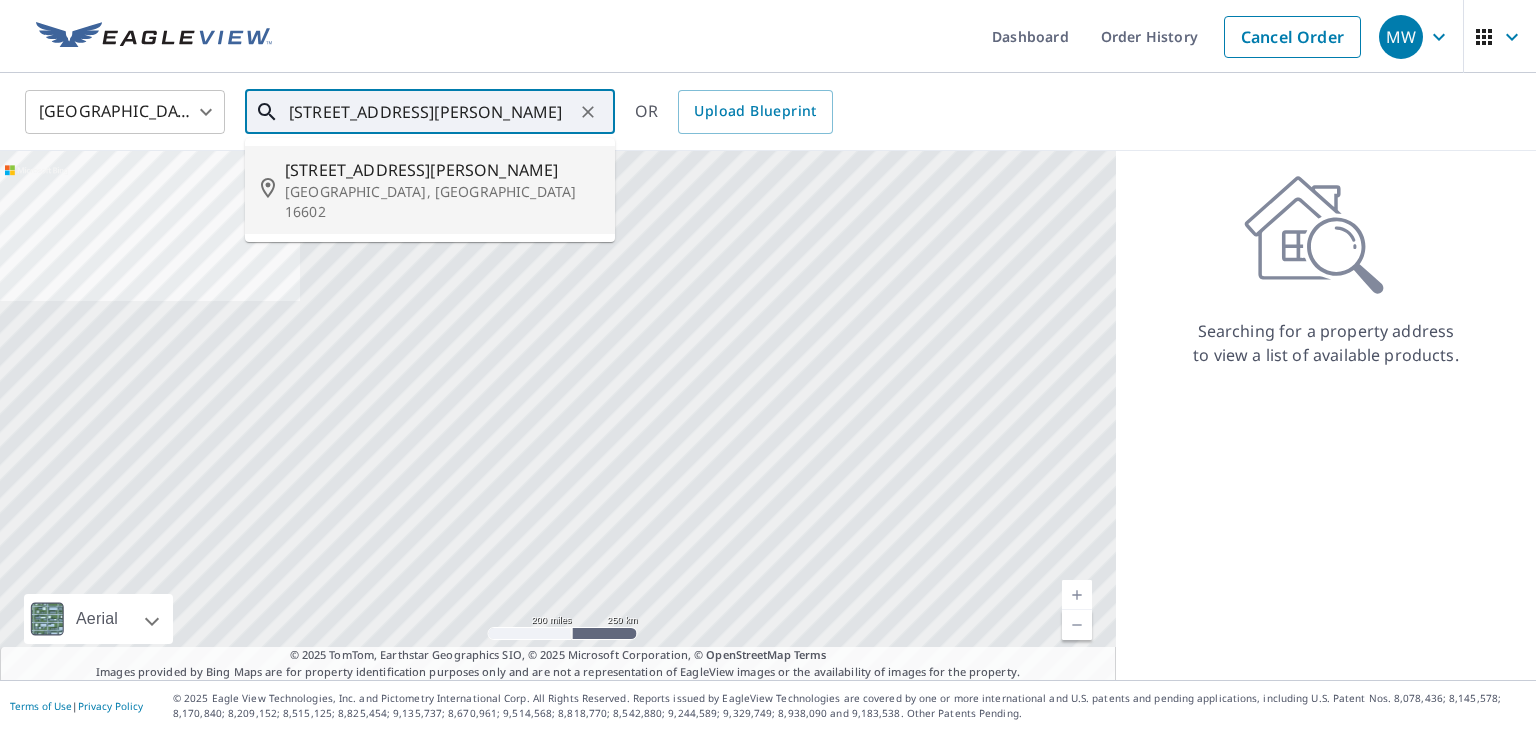 click on "[STREET_ADDRESS][PERSON_NAME]" at bounding box center [442, 170] 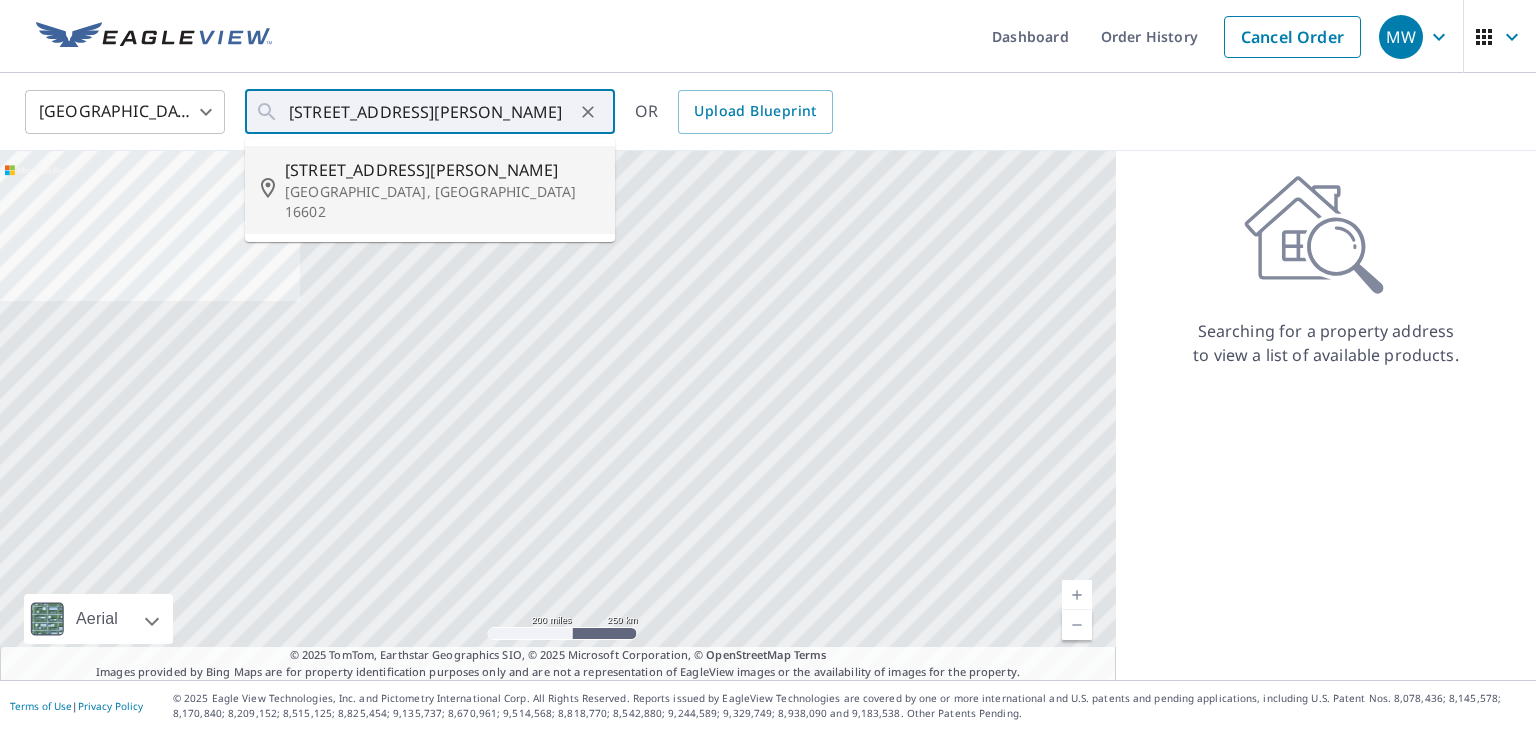 type on "[STREET_ADDRESS][PERSON_NAME]" 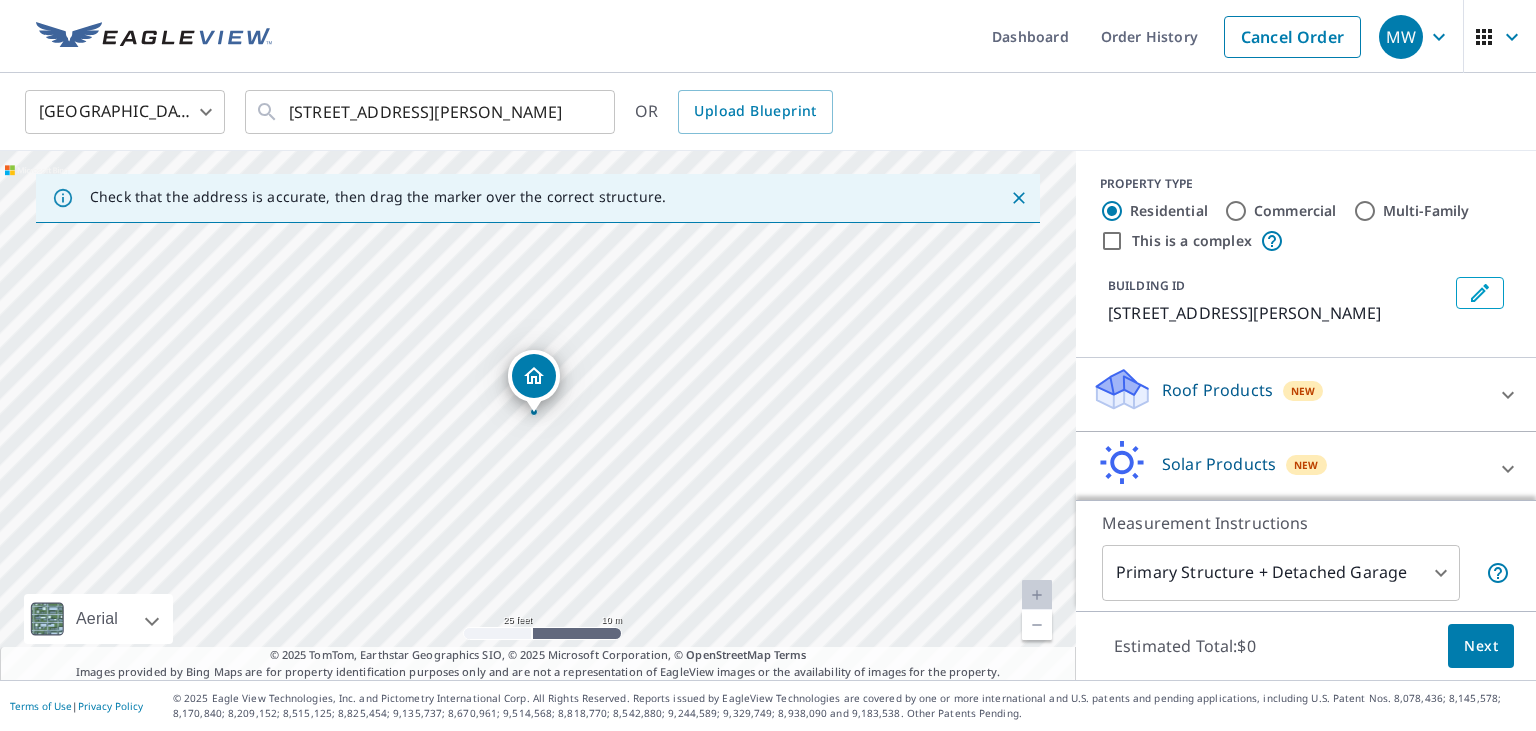click on "[STREET_ADDRESS][PERSON_NAME]" at bounding box center (538, 415) 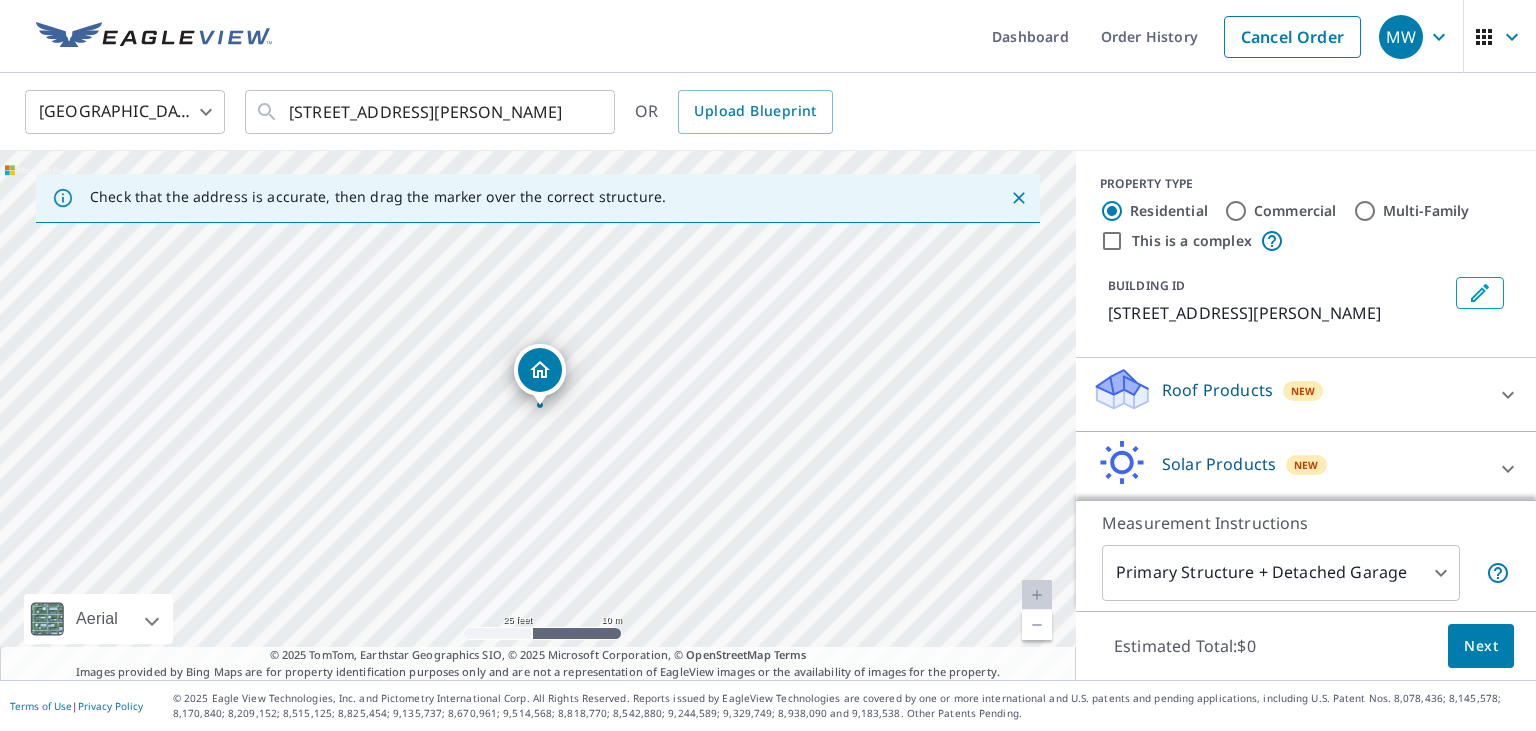 click on "[STREET_ADDRESS][PERSON_NAME]" at bounding box center (538, 415) 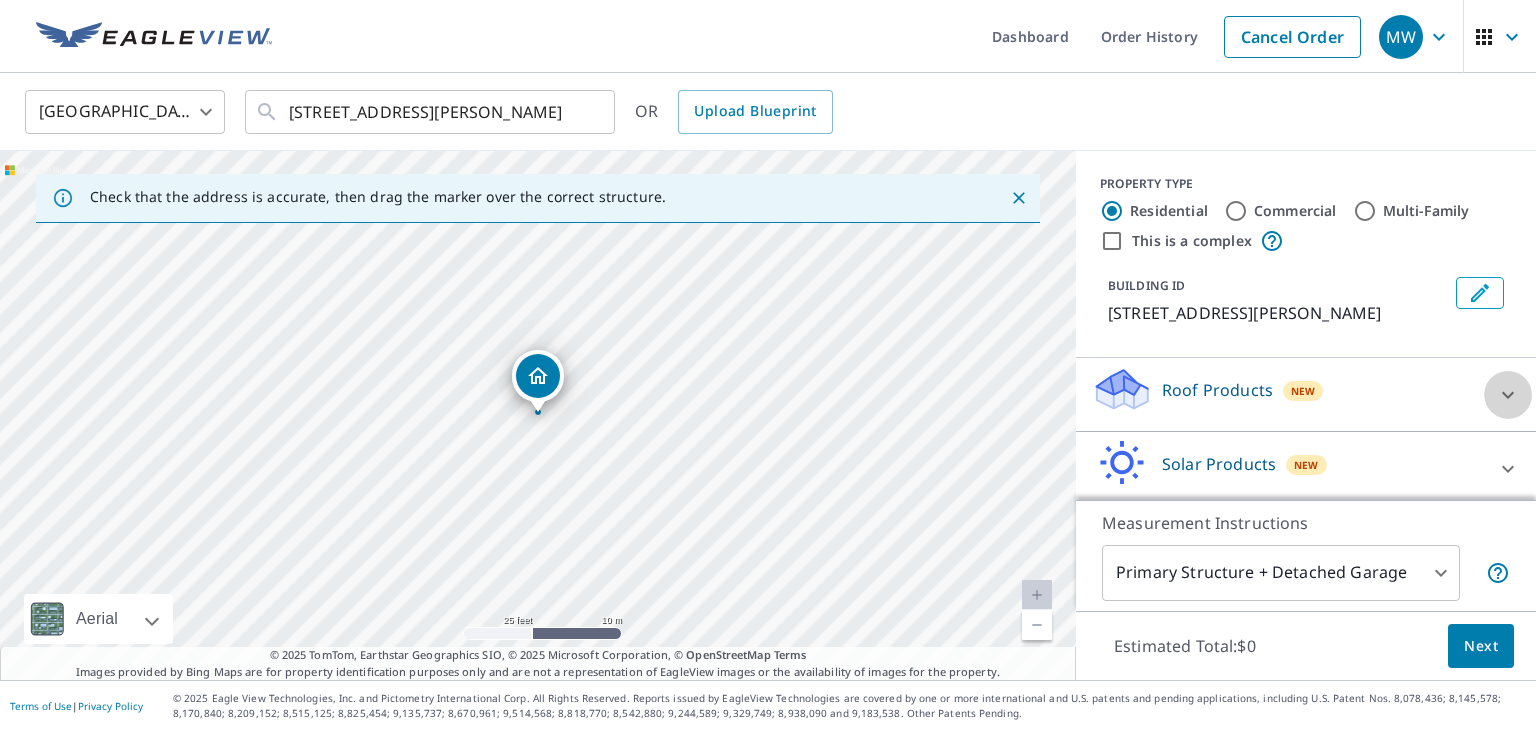 click 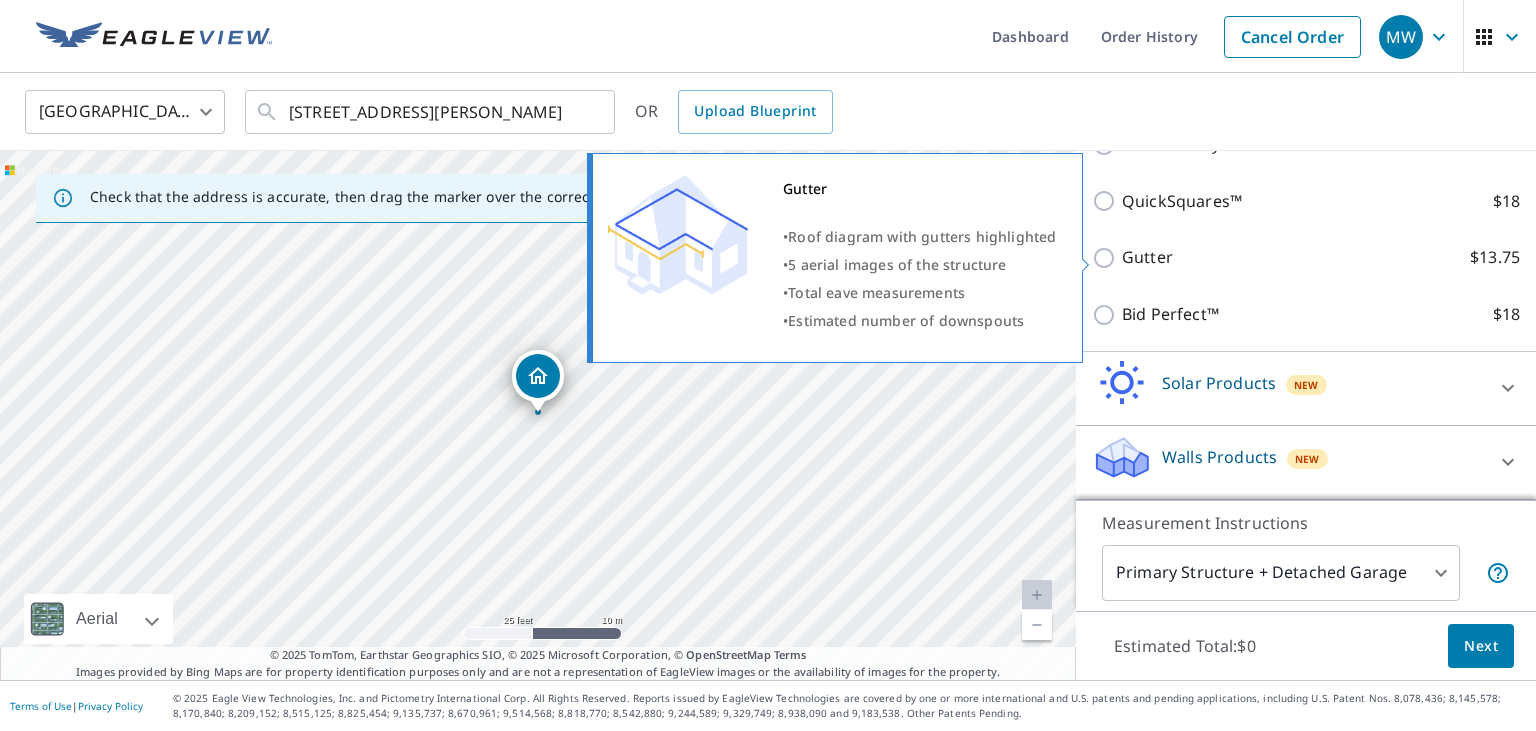 scroll, scrollTop: 178, scrollLeft: 0, axis: vertical 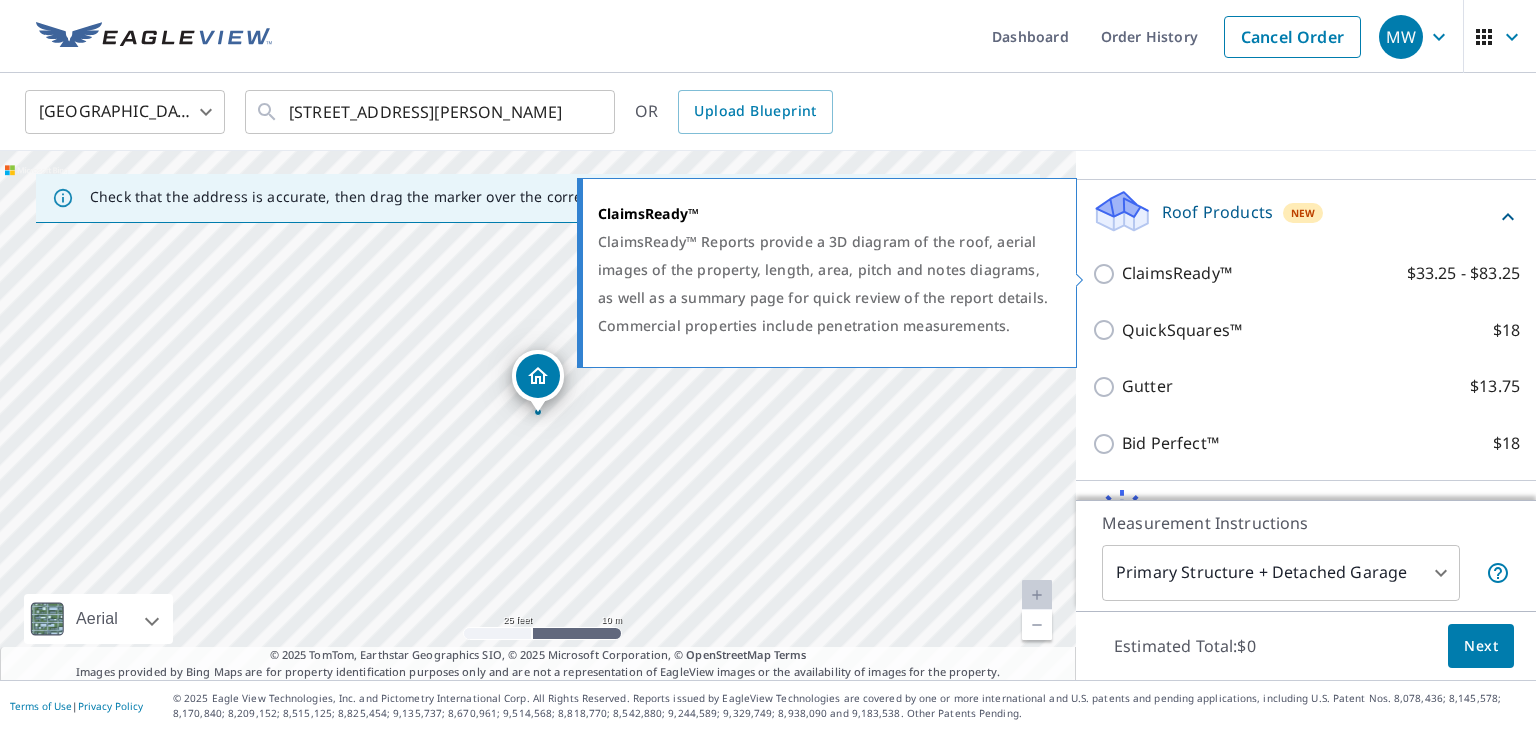 click on "ClaimsReady™" at bounding box center [1177, 273] 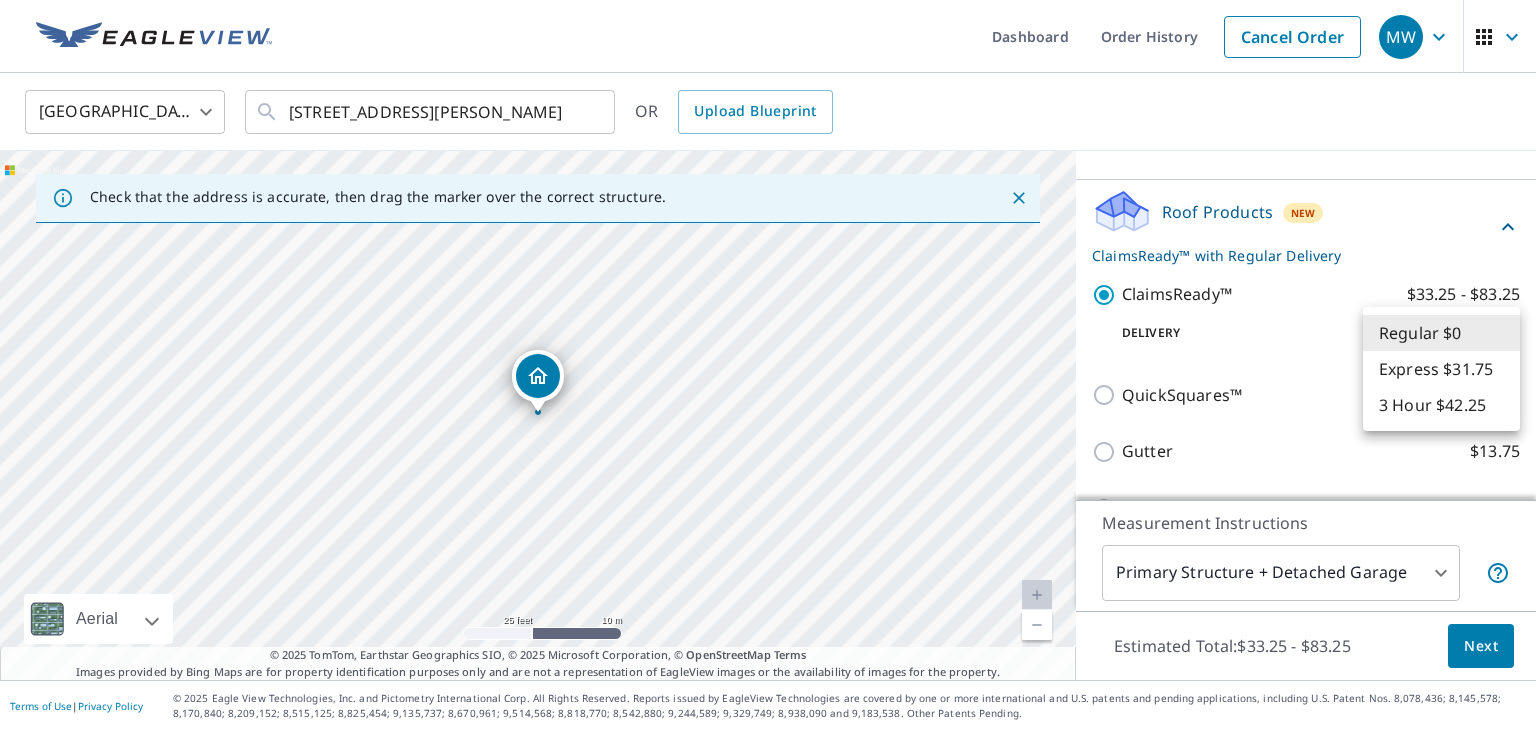 click on "MW MW
Dashboard Order History Cancel Order MW [GEOGRAPHIC_DATA] [GEOGRAPHIC_DATA] ​ [STREET_ADDRESS][PERSON_NAME] ​ OR Upload Blueprint Check that the address is accurate, then drag the marker over the correct structure. [STREET_ADDRESS][PERSON_NAME] Aerial Road A standard road map Aerial A detailed look from above Labels Labels 25 feet 10 m © 2025 TomTom, © Vexcel Imaging, © 2025 Microsoft Corporation,  © OpenStreetMap Terms © 2025 TomTom, Earthstar Geographics SIO, © 2025 Microsoft Corporation, ©   OpenStreetMap   Terms Images provided by Bing Maps are for property identification purposes only and are not a representation of EagleView images or the availability of images for the property. PROPERTY TYPE Residential Commercial Multi-Family This is a complex BUILDING ID [STREET_ADDRESS][PERSON_NAME] Roof Products New ClaimsReady™ with Regular Delivery ClaimsReady™ $33.25 - $83.25 Delivery Regular $0 8 ​ QuickSquares™ $18 Gutter $13.75 Bid Perfect™ $18 Solar Products New $30 $105.5 New $78" at bounding box center [768, 365] 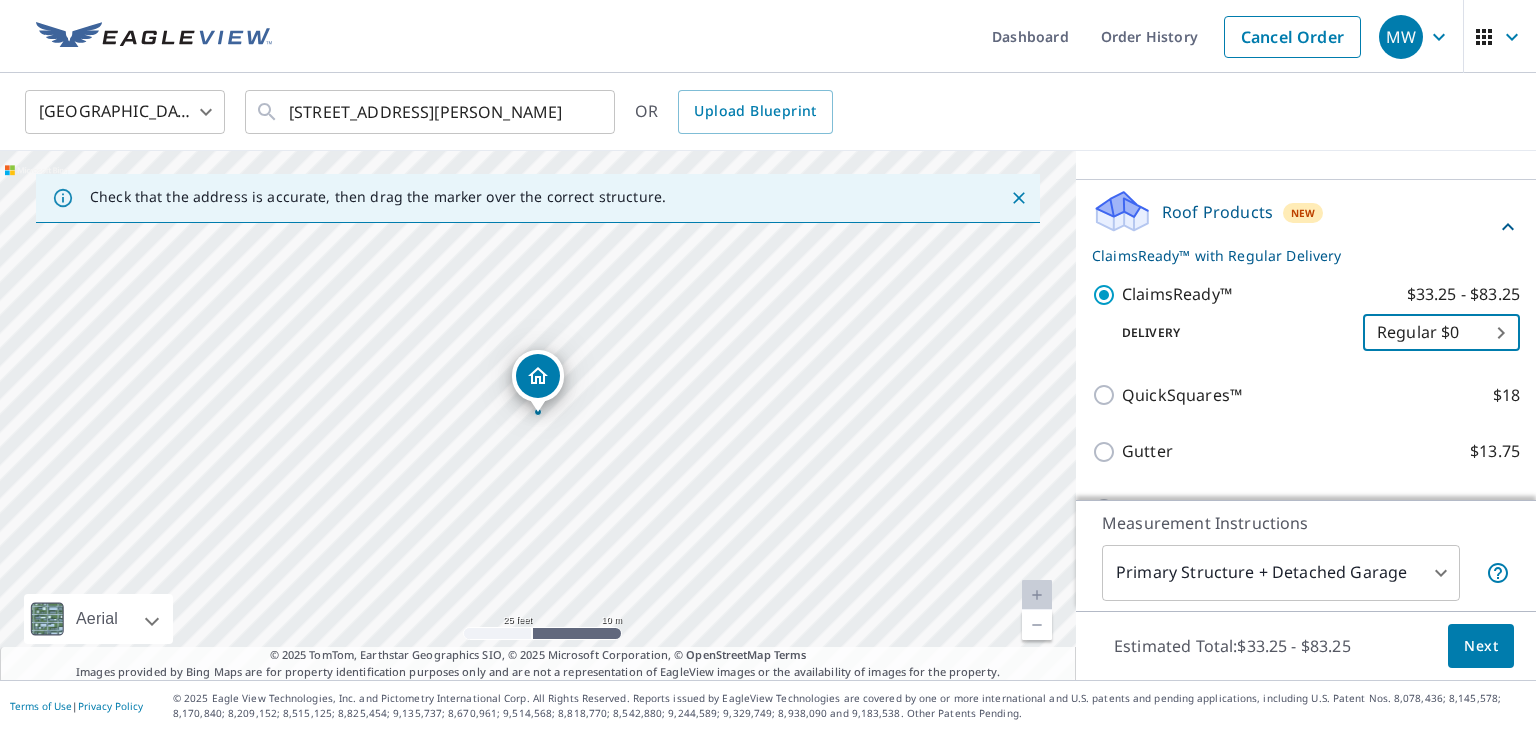 scroll, scrollTop: 308, scrollLeft: 0, axis: vertical 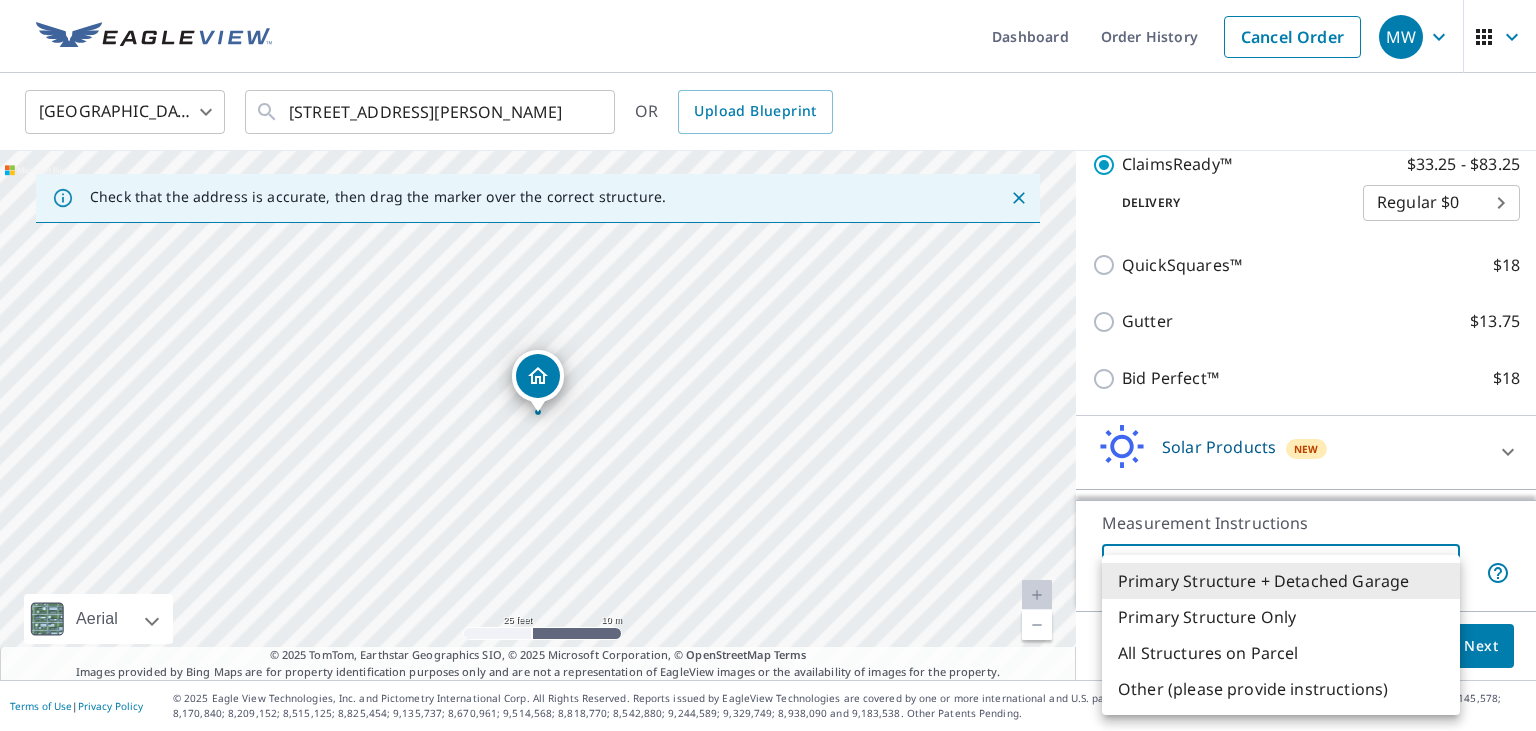 click on "MW MW
Dashboard Order History Cancel Order MW [GEOGRAPHIC_DATA] [GEOGRAPHIC_DATA] ​ [STREET_ADDRESS][PERSON_NAME] ​ OR Upload Blueprint Check that the address is accurate, then drag the marker over the correct structure. [STREET_ADDRESS][PERSON_NAME] Aerial Road A standard road map Aerial A detailed look from above Labels Labels 25 feet 10 m © 2025 TomTom, © Vexcel Imaging, © 2025 Microsoft Corporation,  © OpenStreetMap Terms © 2025 TomTom, Earthstar Geographics SIO, © 2025 Microsoft Corporation, ©   OpenStreetMap   Terms Images provided by Bing Maps are for property identification purposes only and are not a representation of EagleView images or the availability of images for the property. PROPERTY TYPE Residential Commercial Multi-Family This is a complex BUILDING ID [STREET_ADDRESS][PERSON_NAME] Roof Products New ClaimsReady™ with Regular Delivery ClaimsReady™ $33.25 - $83.25 Delivery Regular $0 8 ​ QuickSquares™ $18 Gutter $13.75 Bid Perfect™ $18 Solar Products New $30 $105.5 New $78" at bounding box center (768, 365) 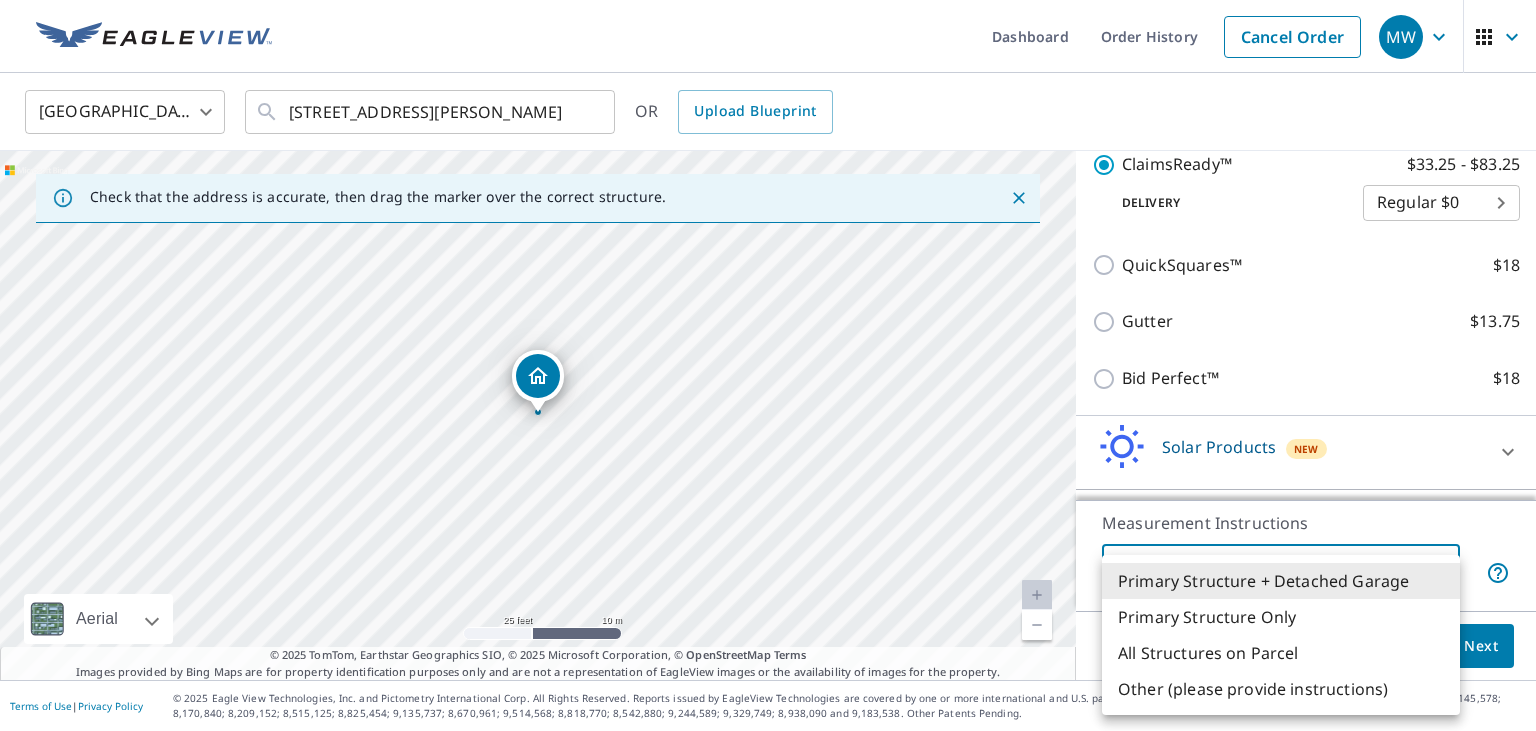 click on "Primary Structure Only" at bounding box center (1281, 617) 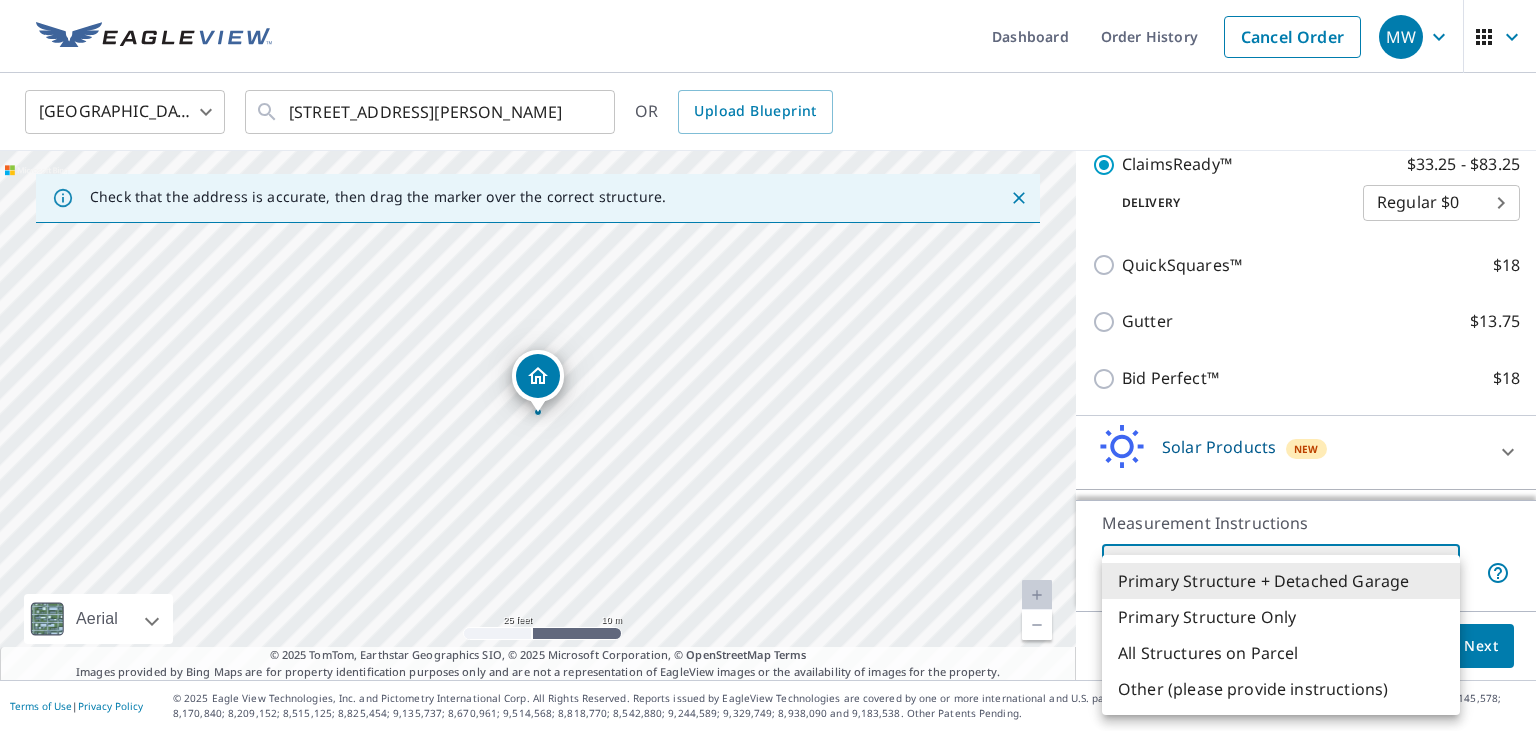 type on "2" 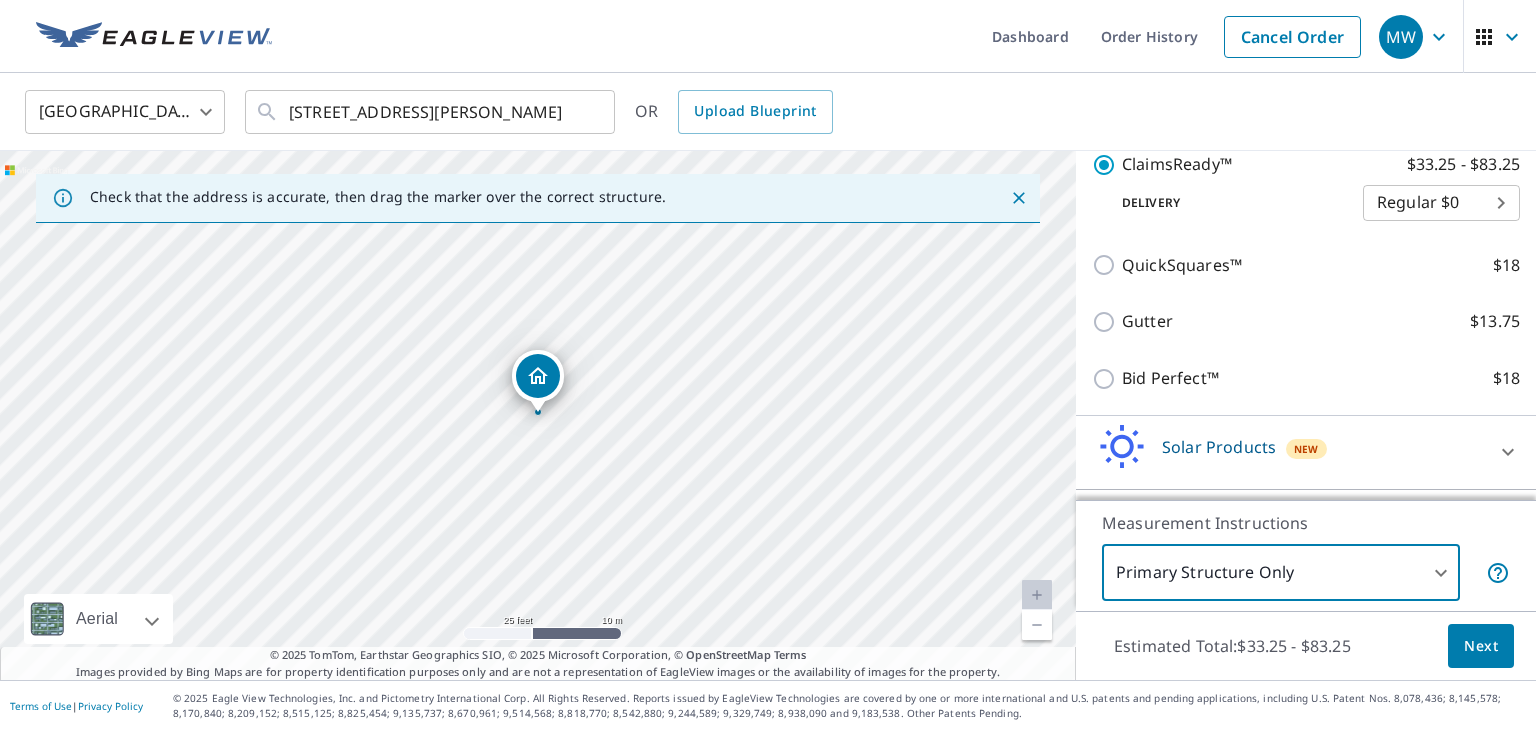 click 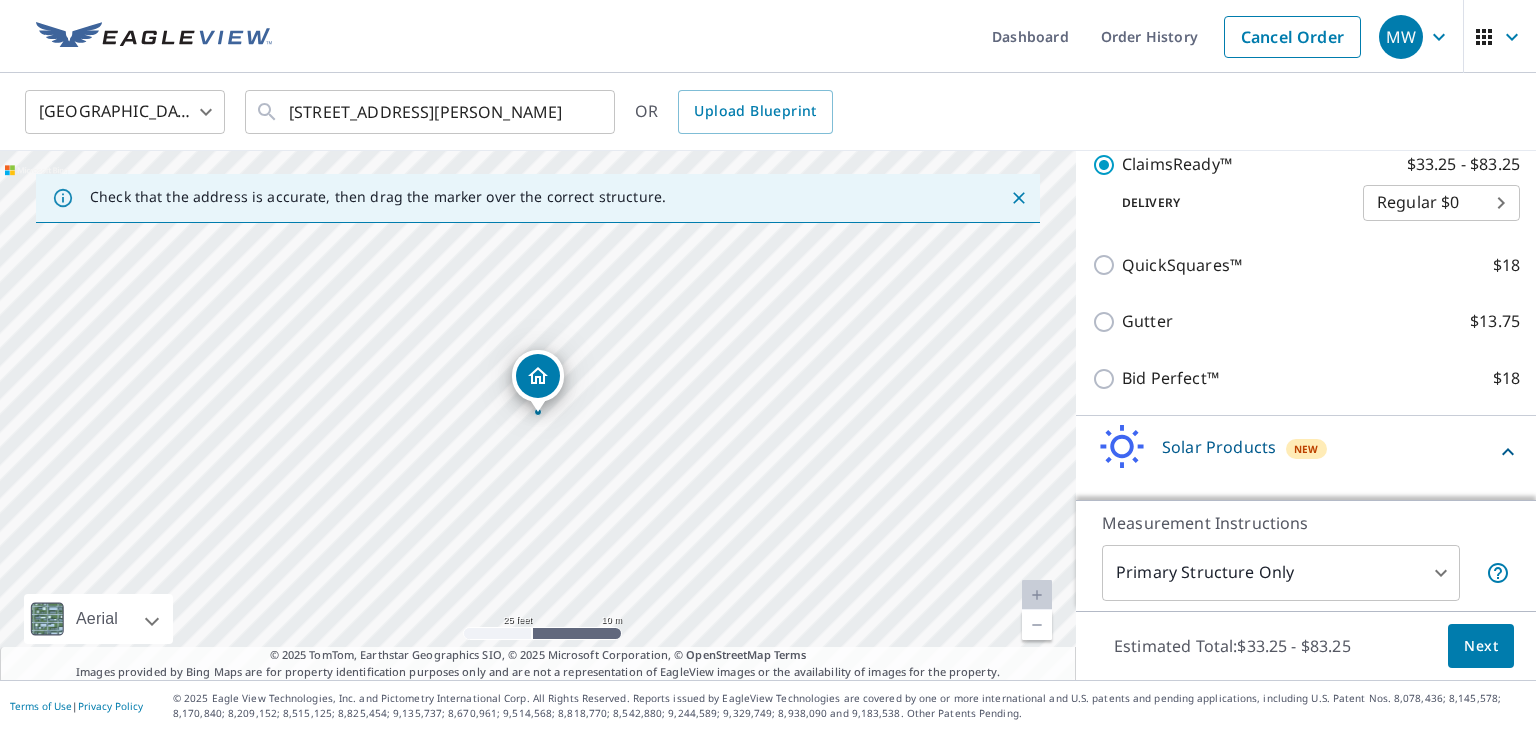 scroll, scrollTop: 487, scrollLeft: 0, axis: vertical 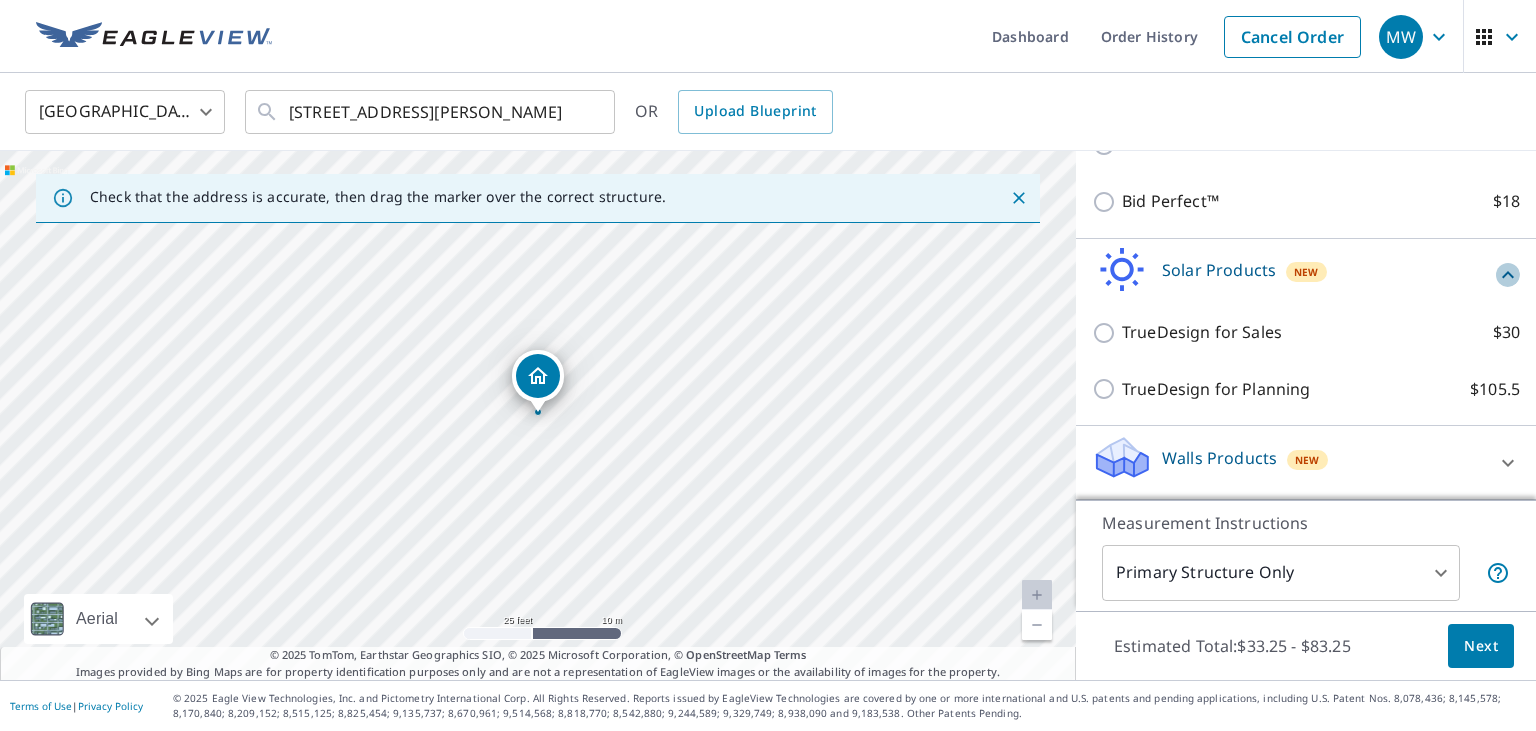 click 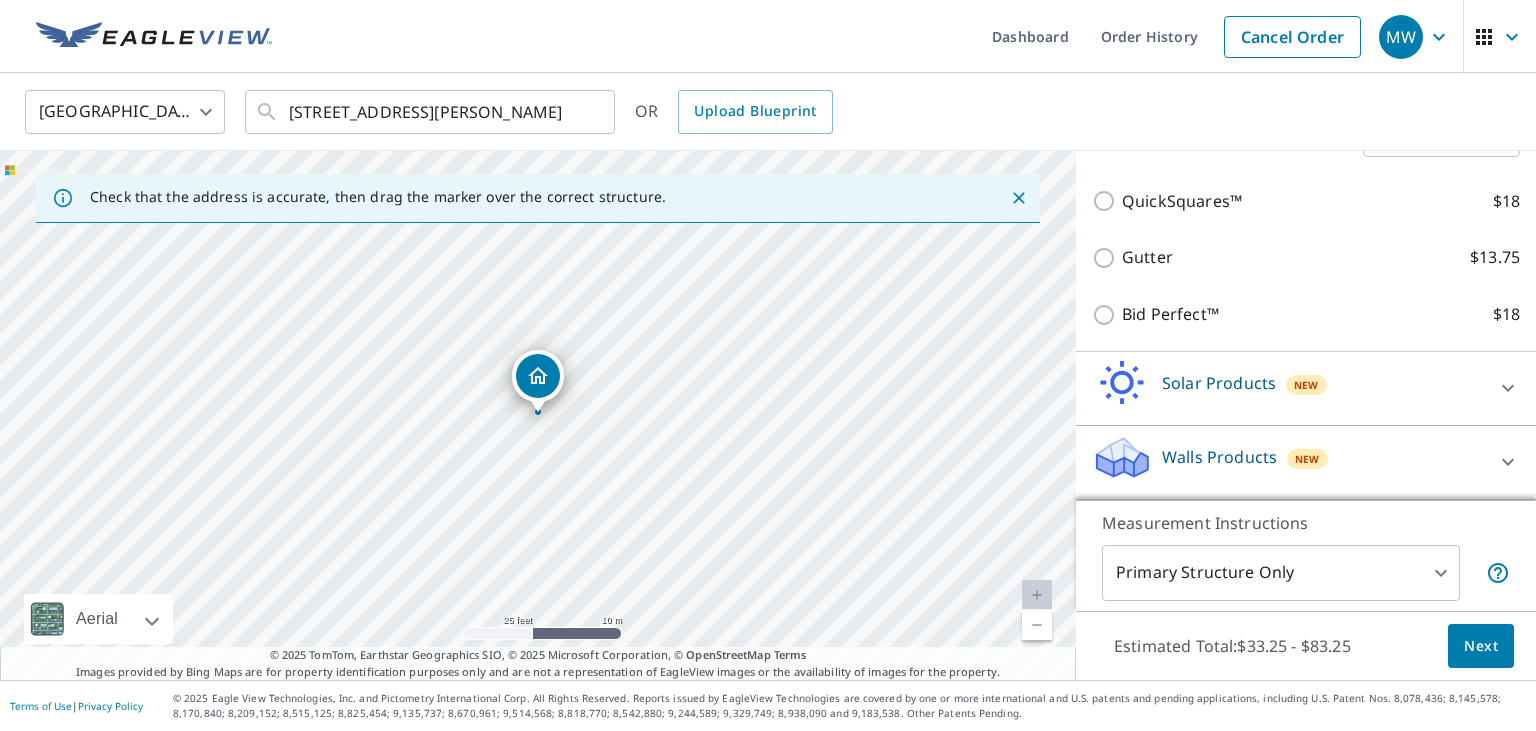 scroll, scrollTop: 373, scrollLeft: 0, axis: vertical 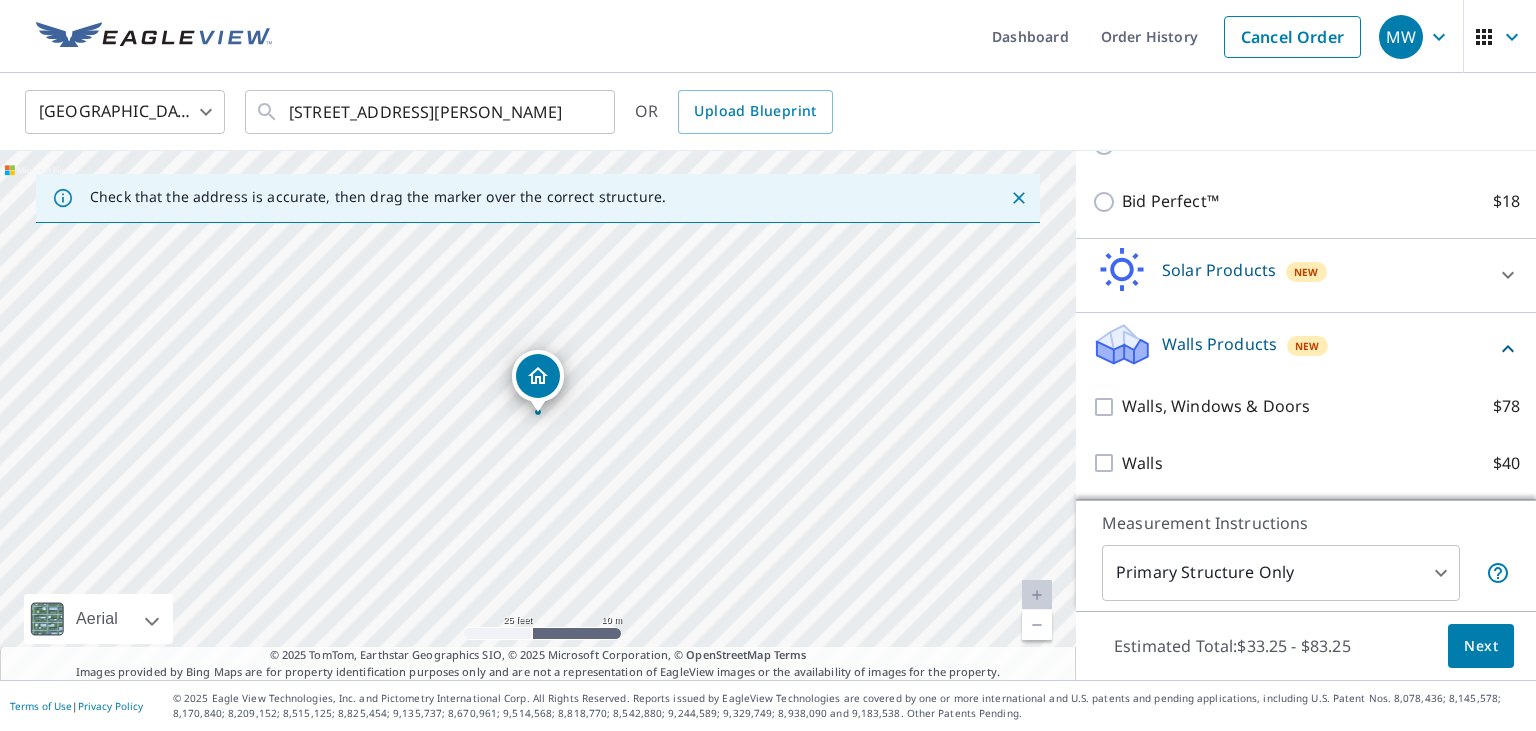 click 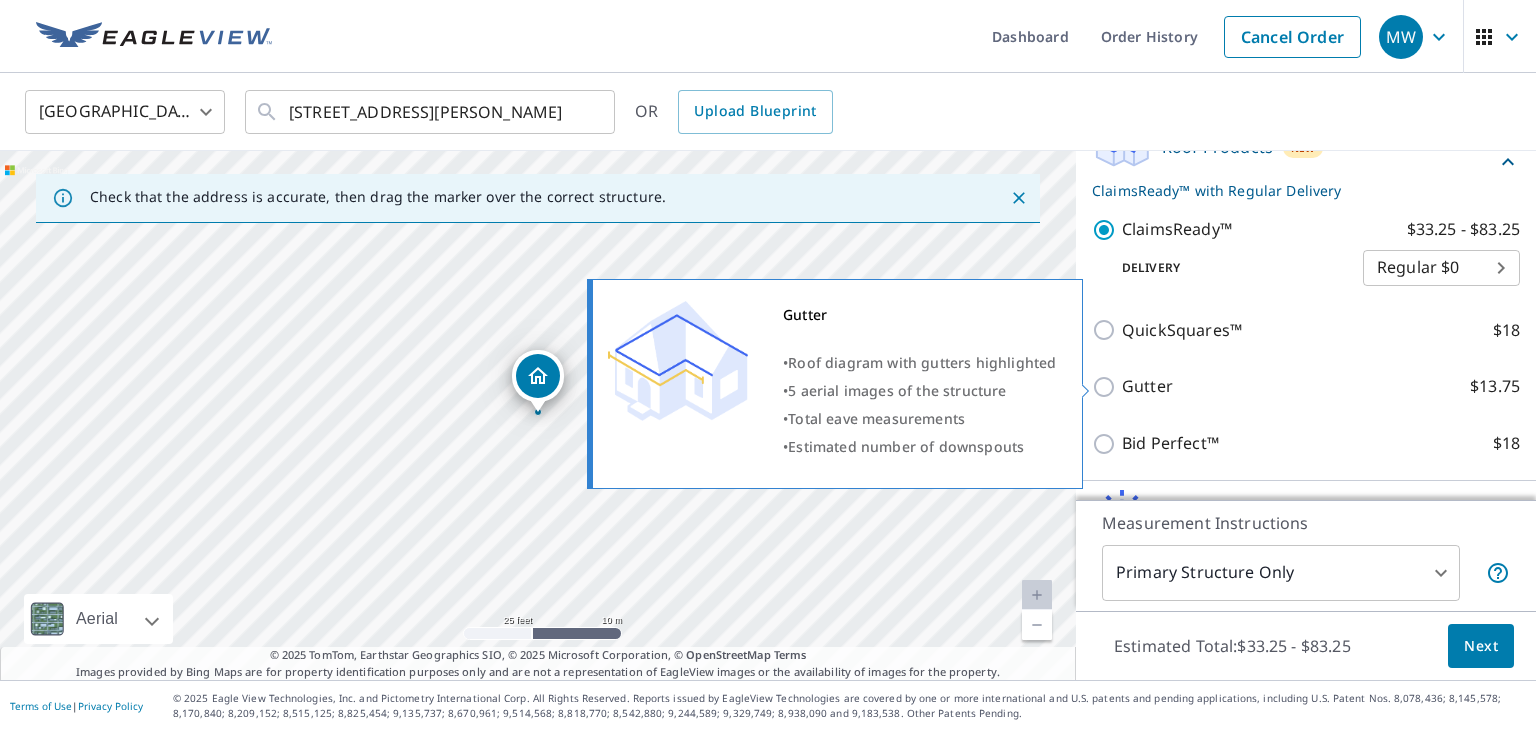 scroll, scrollTop: 373, scrollLeft: 0, axis: vertical 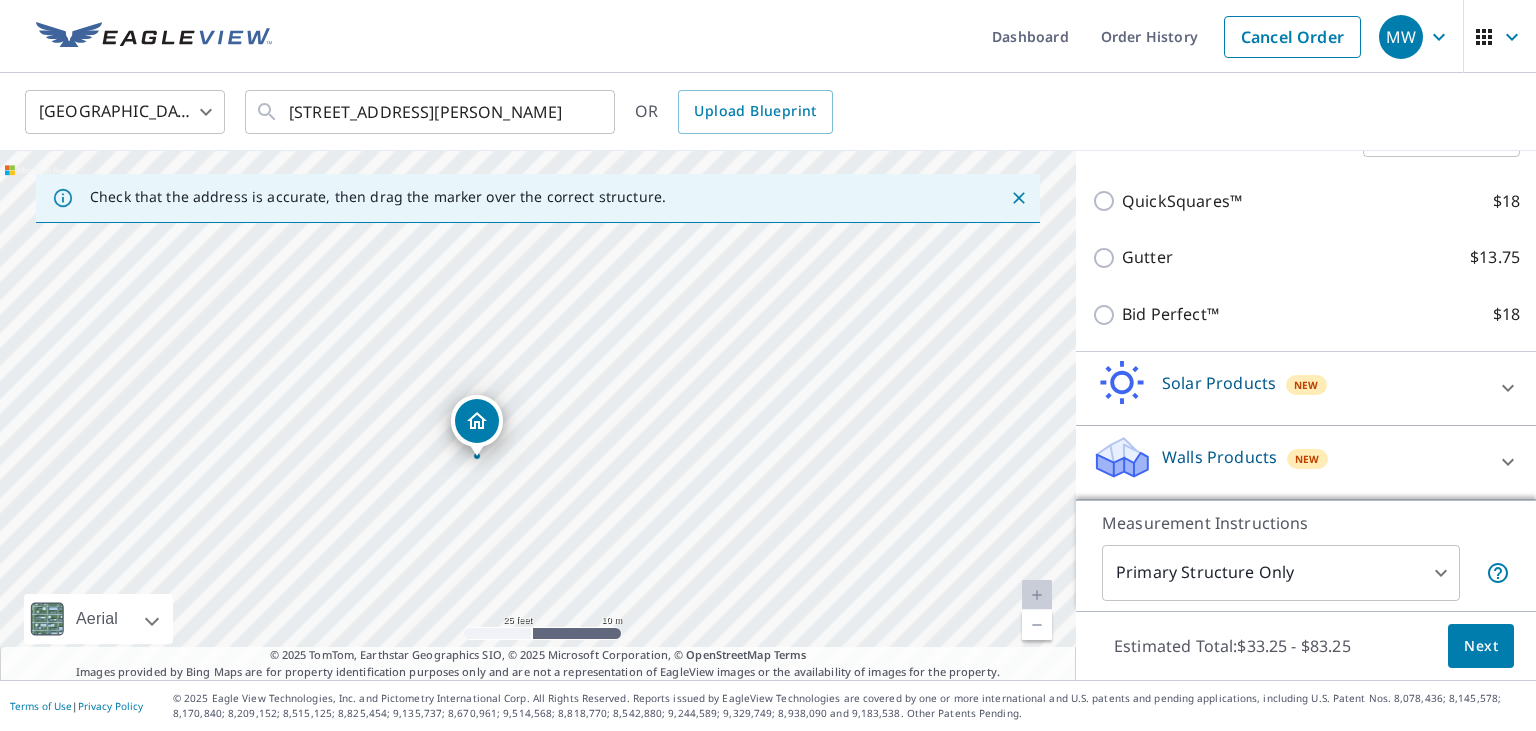 click on "Next" at bounding box center [1481, 646] 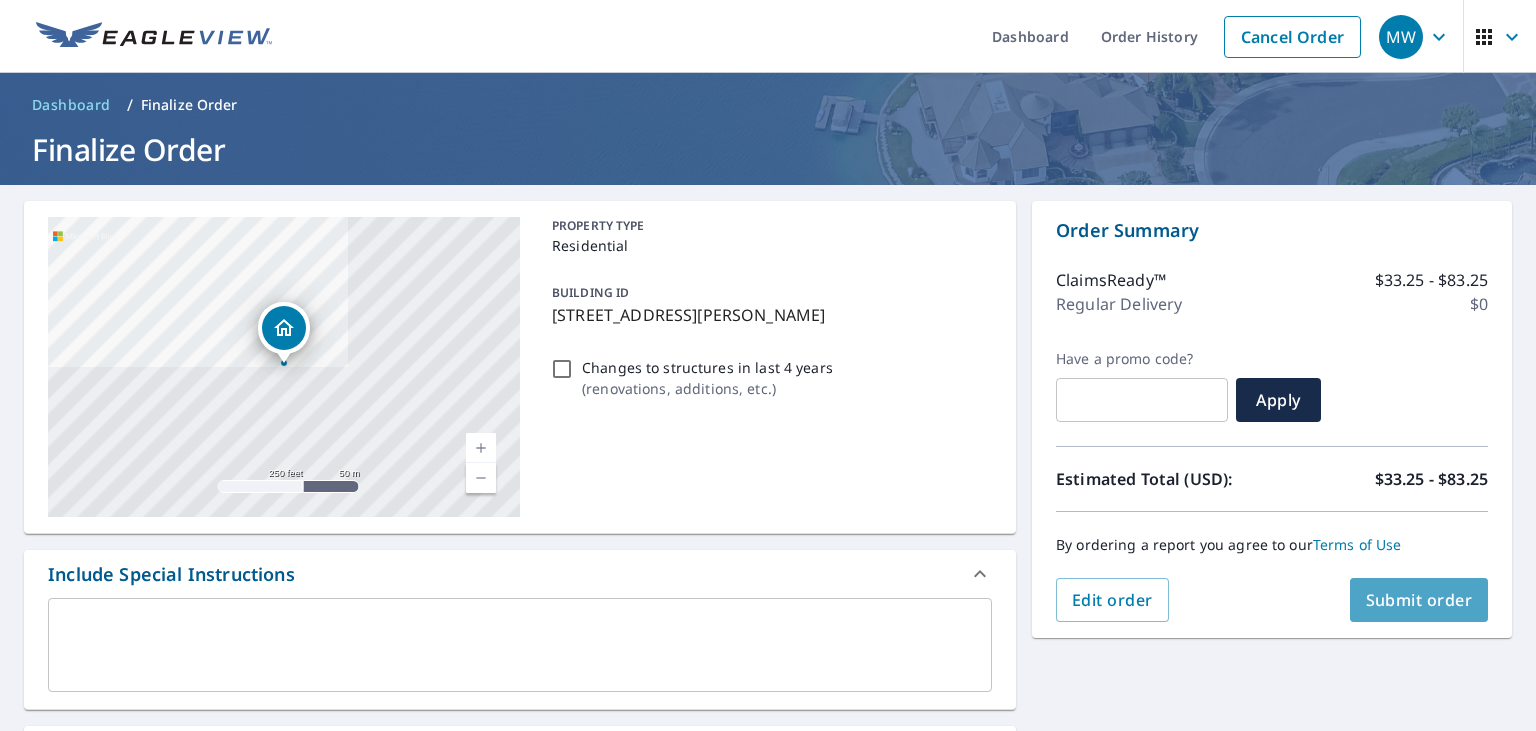 click on "Submit order" at bounding box center [1419, 600] 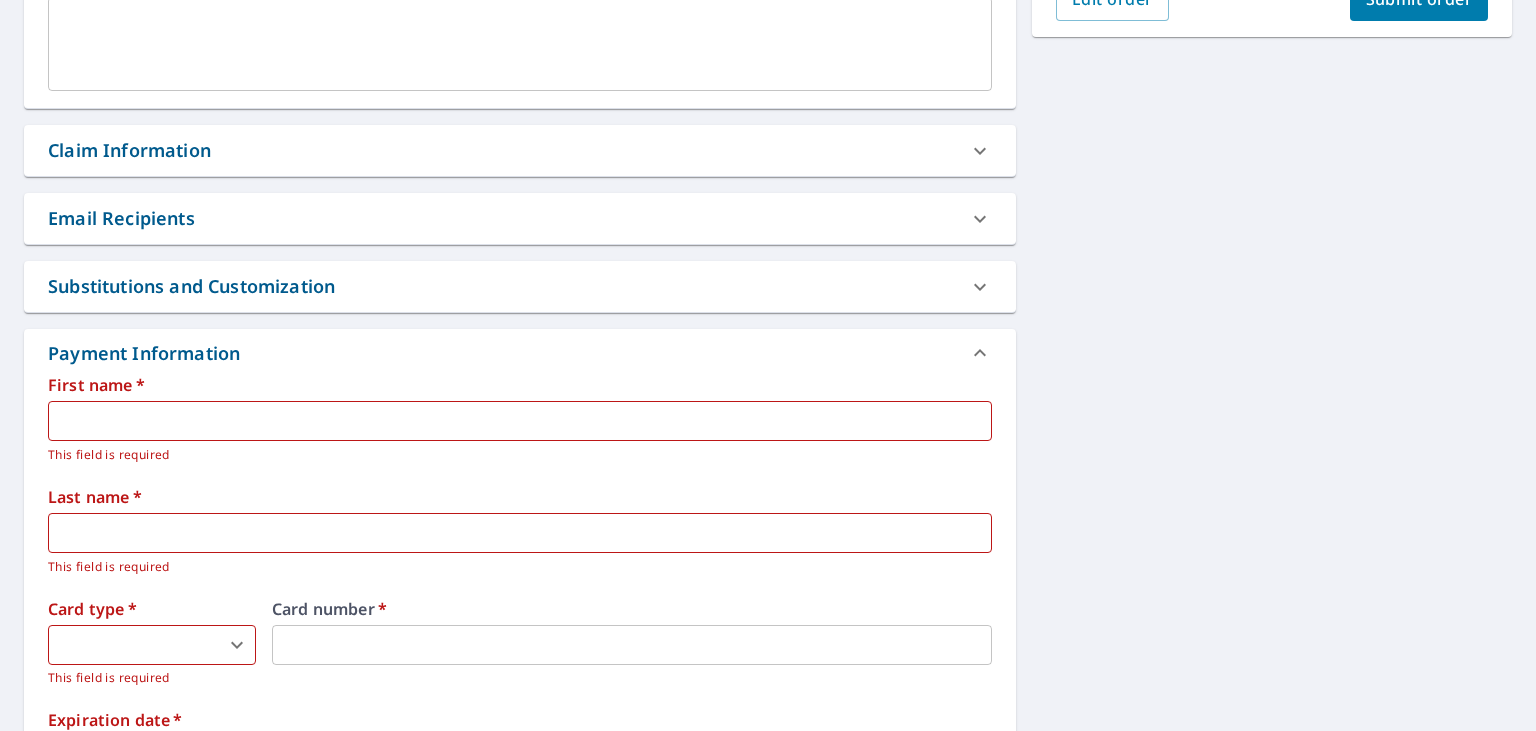 scroll, scrollTop: 523, scrollLeft: 0, axis: vertical 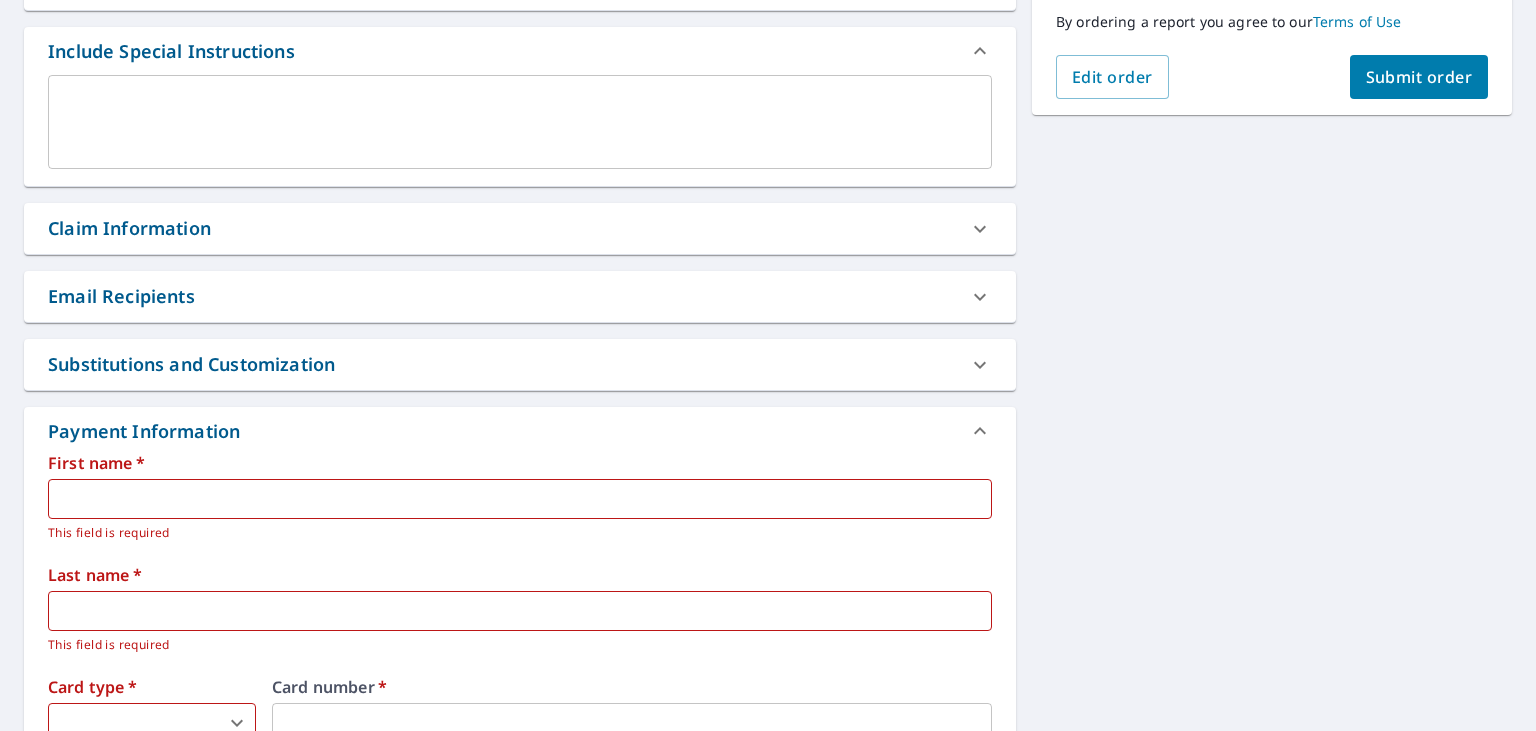 click on "Claim Information" at bounding box center (502, 228) 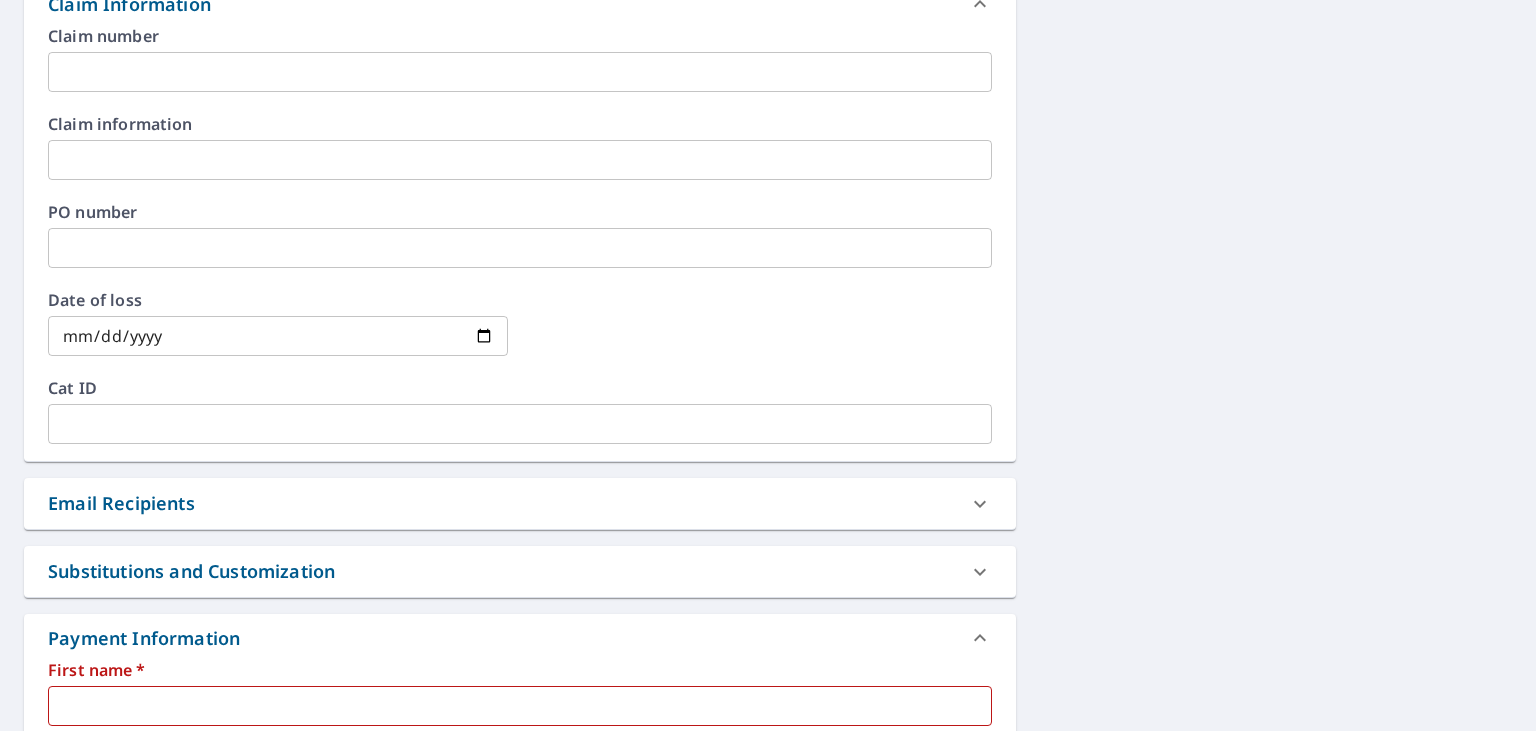 scroll, scrollTop: 782, scrollLeft: 0, axis: vertical 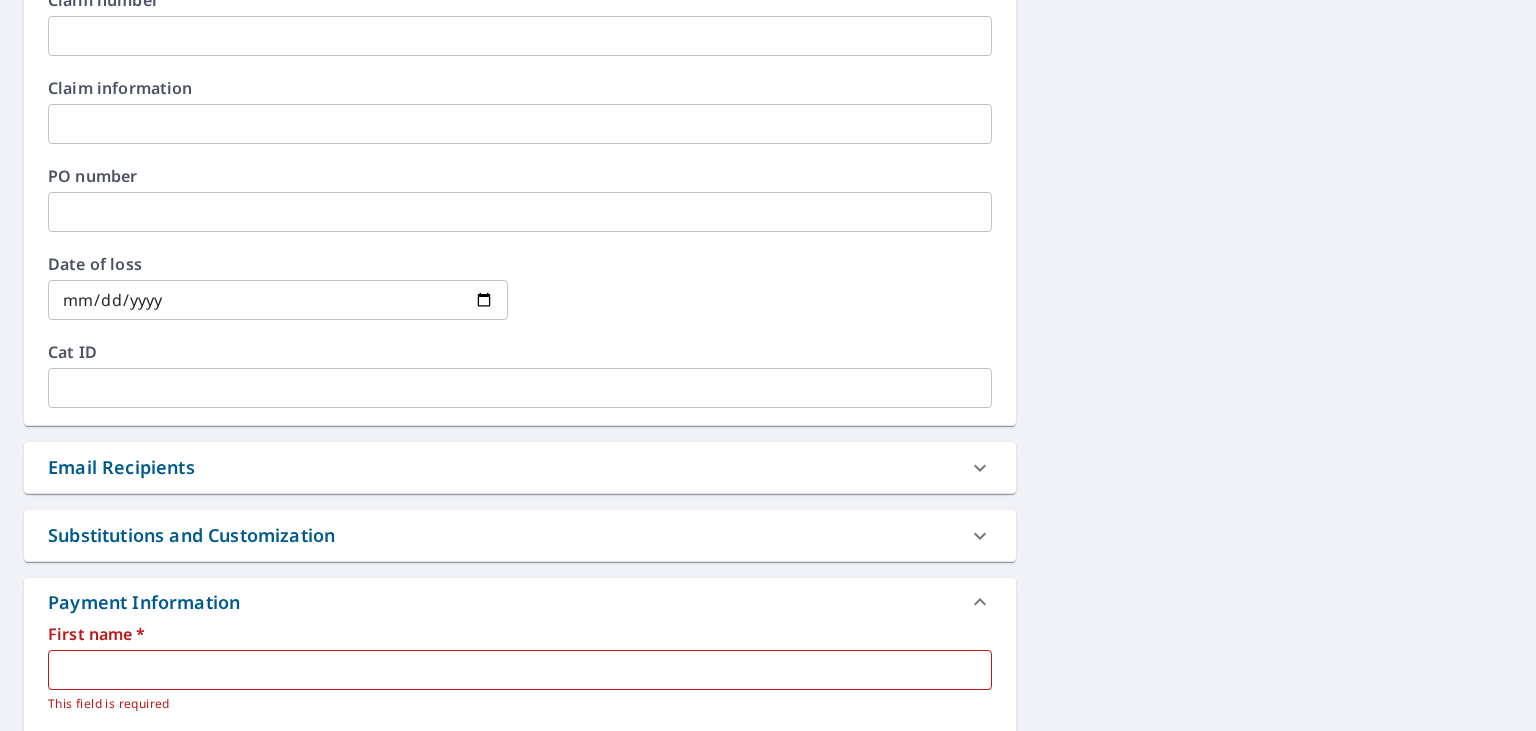 click on "Email Recipients" at bounding box center [502, 467] 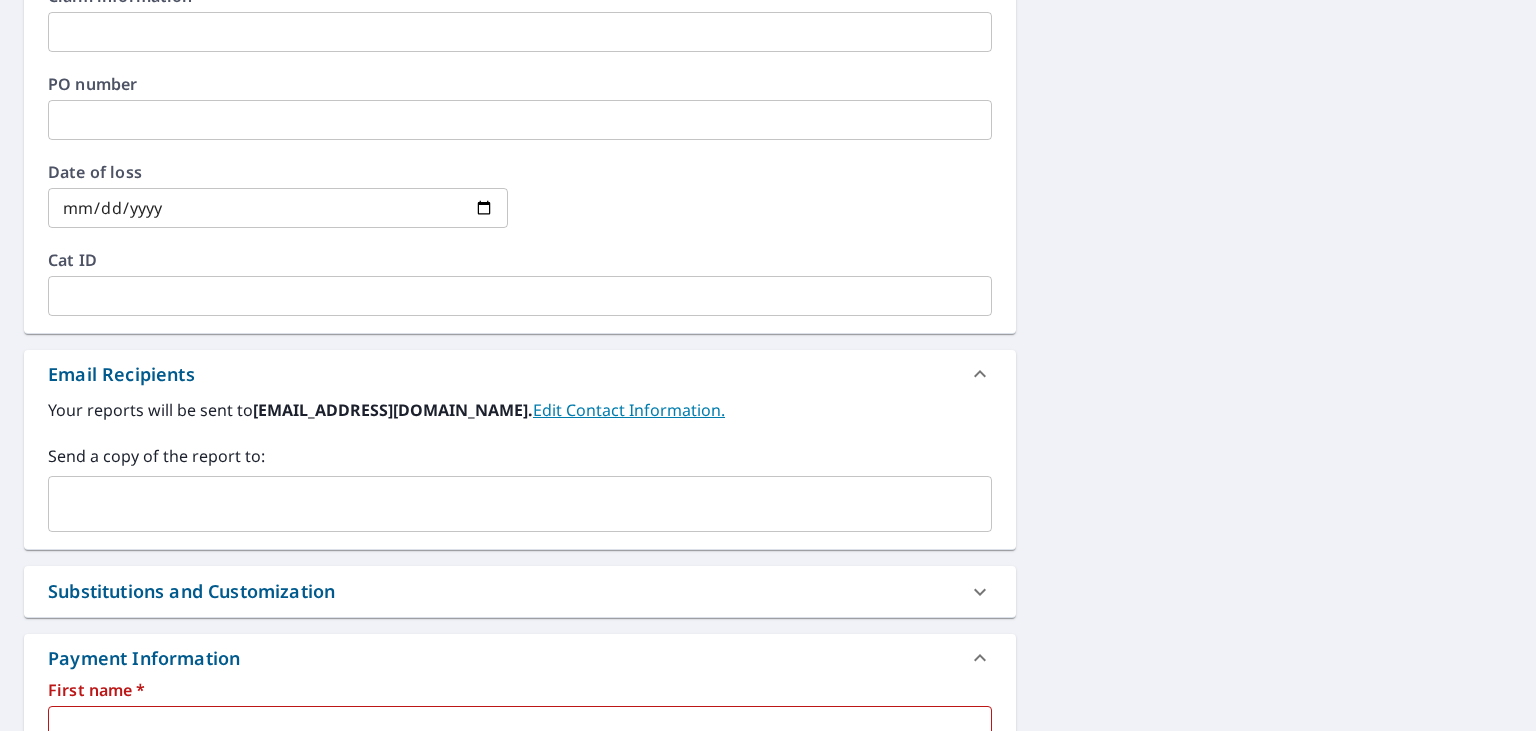 scroll, scrollTop: 1042, scrollLeft: 0, axis: vertical 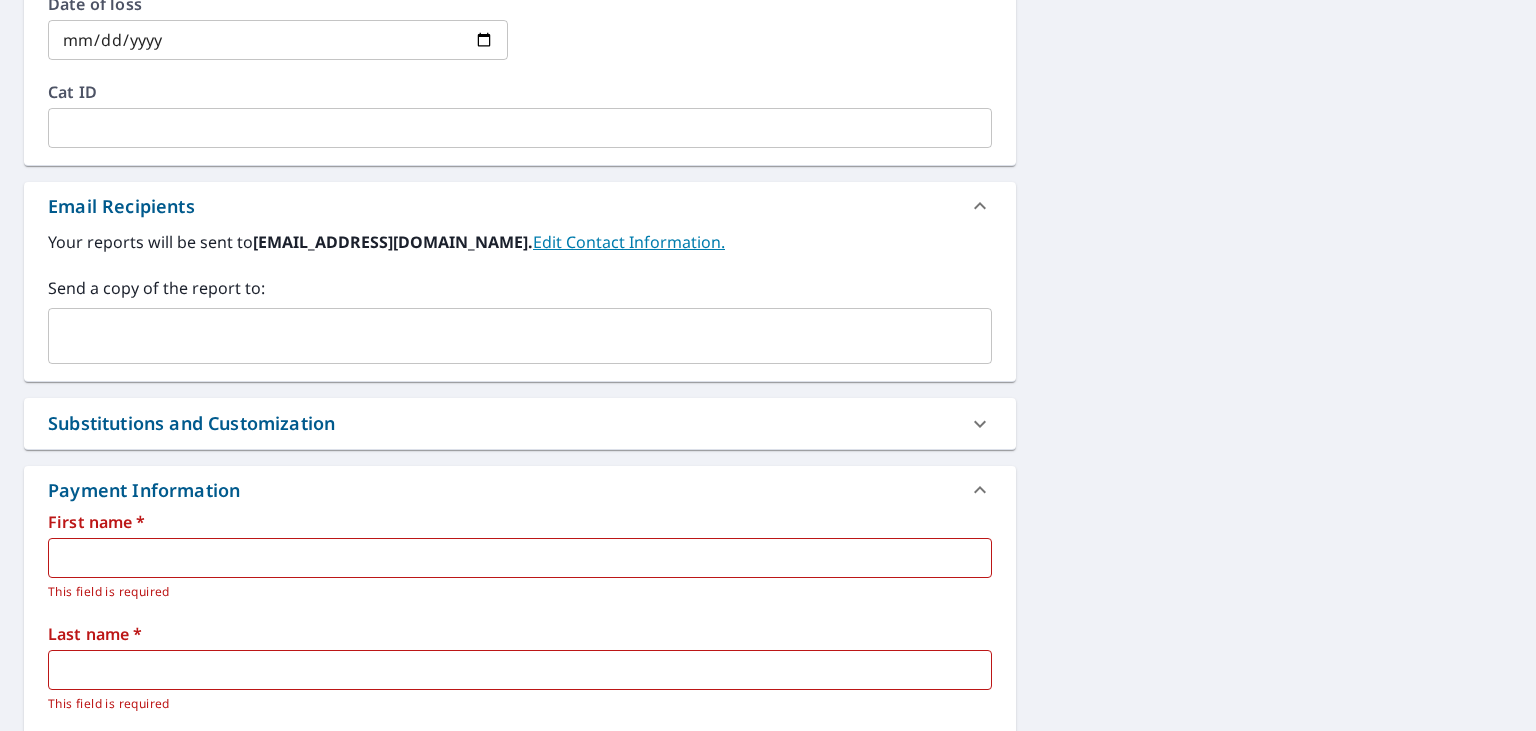 click on "Substitutions and Customization" at bounding box center [191, 423] 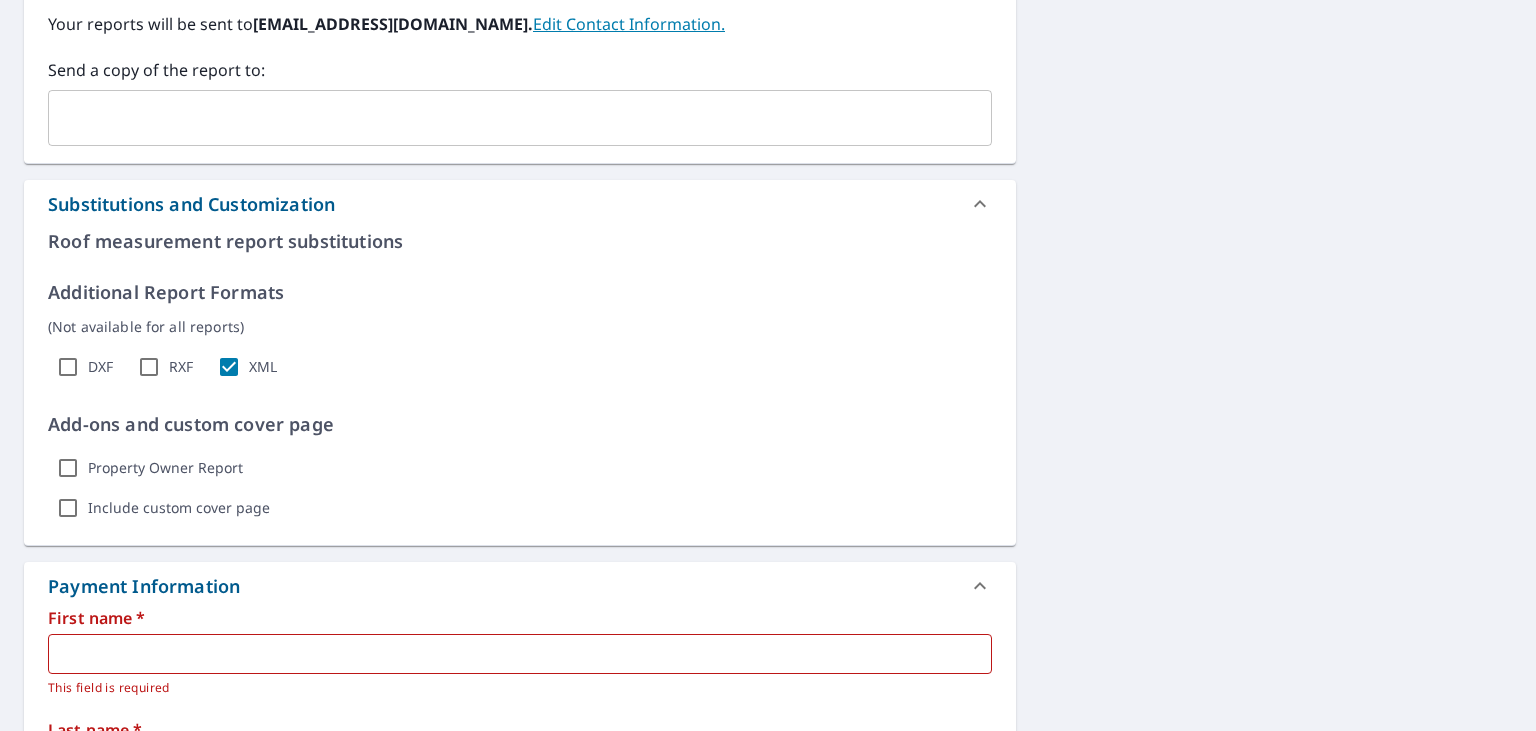scroll, scrollTop: 1301, scrollLeft: 0, axis: vertical 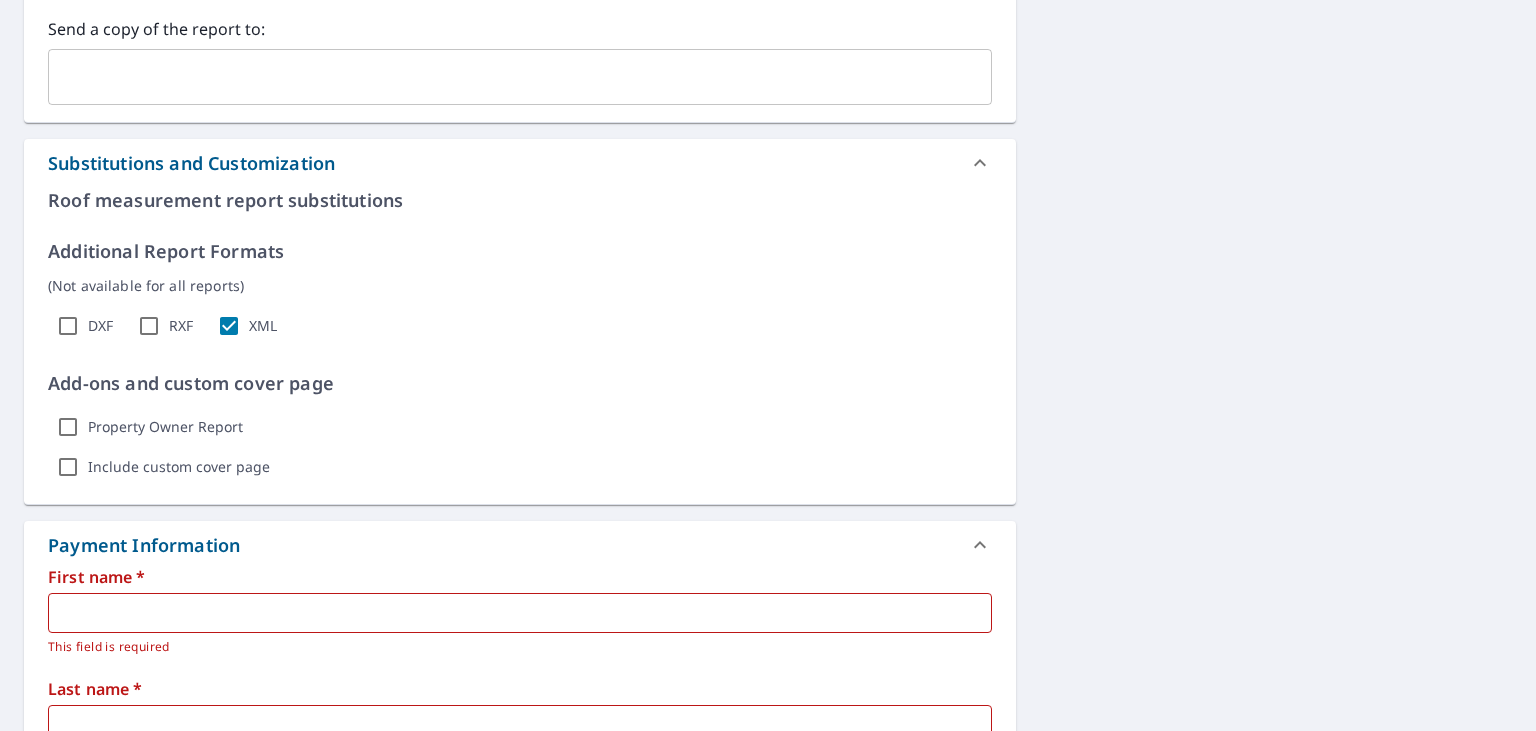 click on "Property Owner Report" at bounding box center (165, 427) 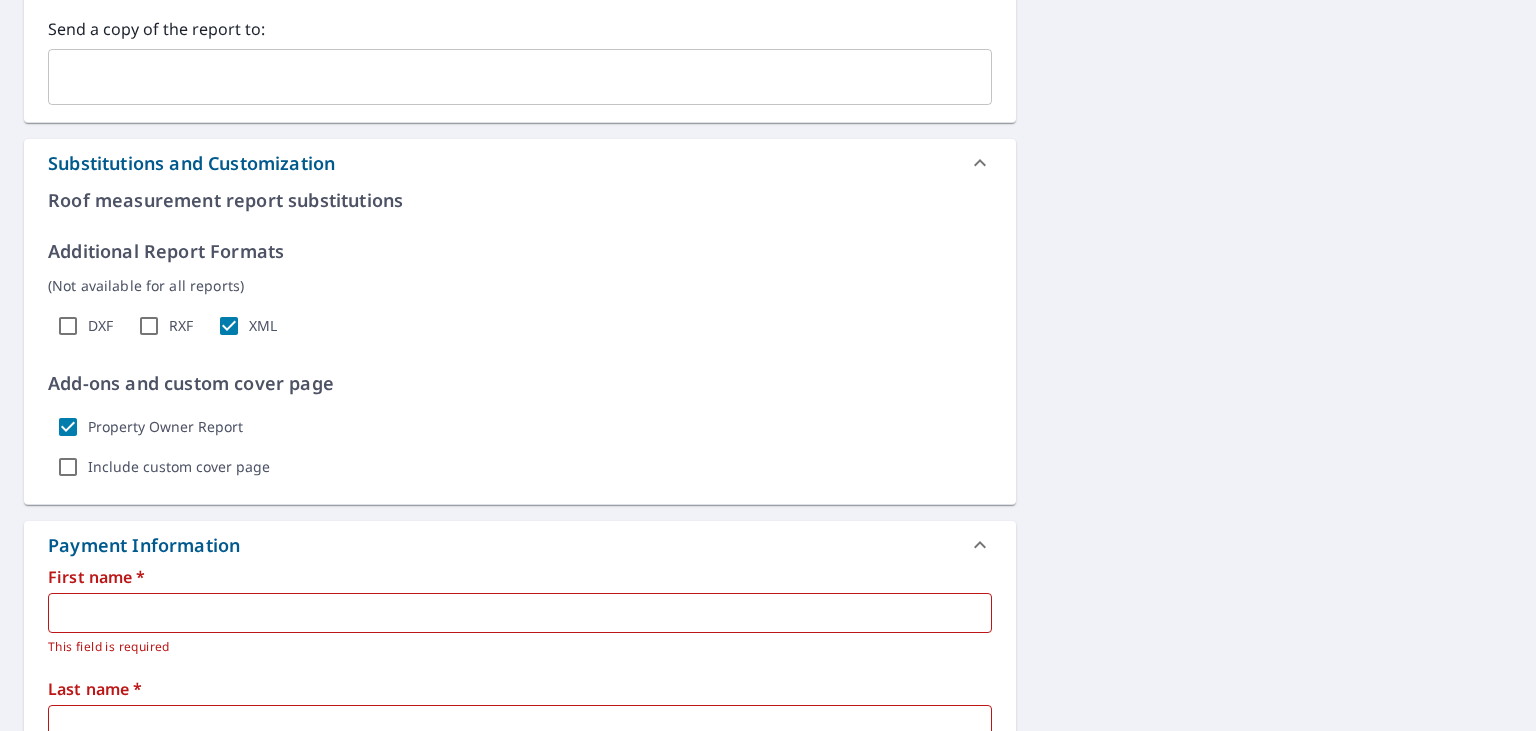click on "Property Owner Report" at bounding box center [165, 427] 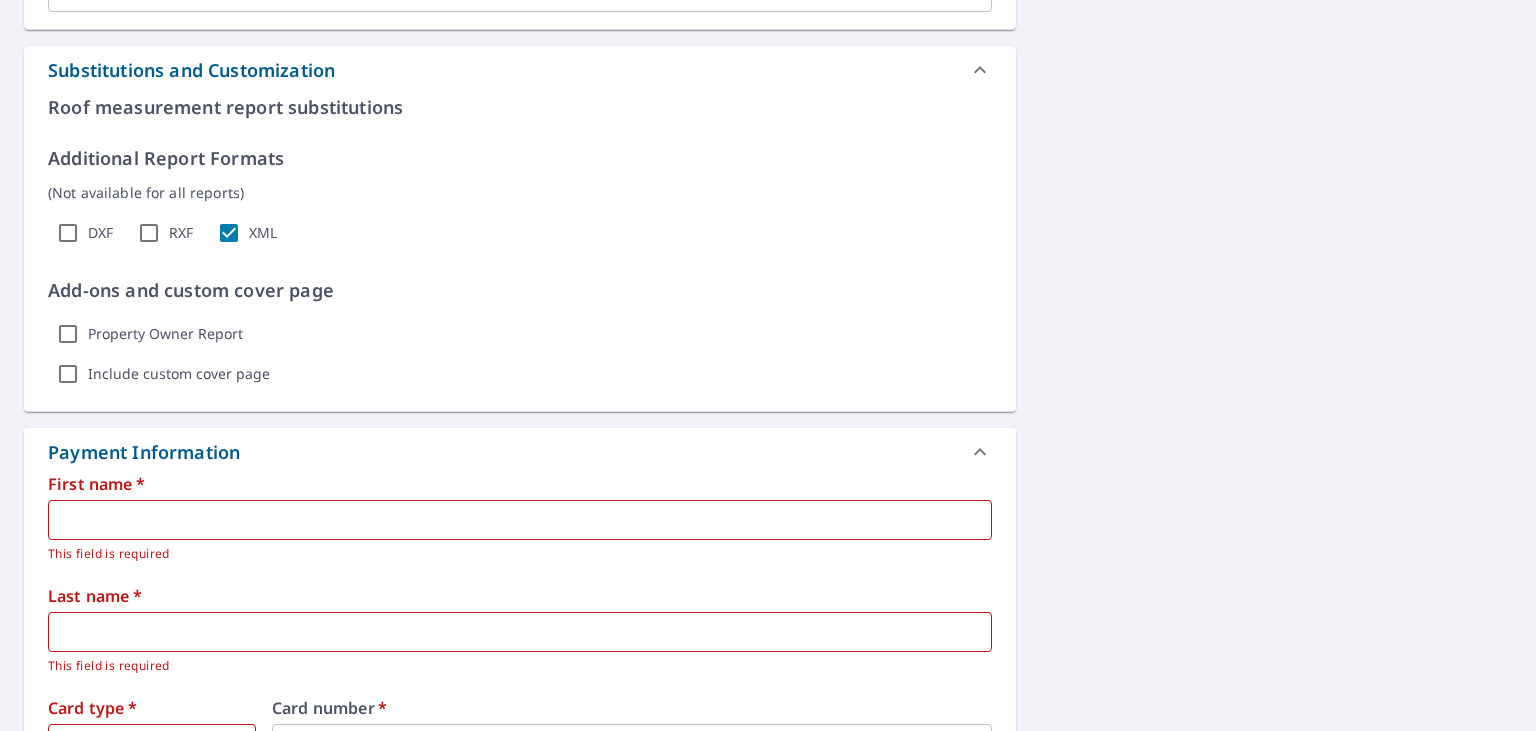 scroll, scrollTop: 1560, scrollLeft: 0, axis: vertical 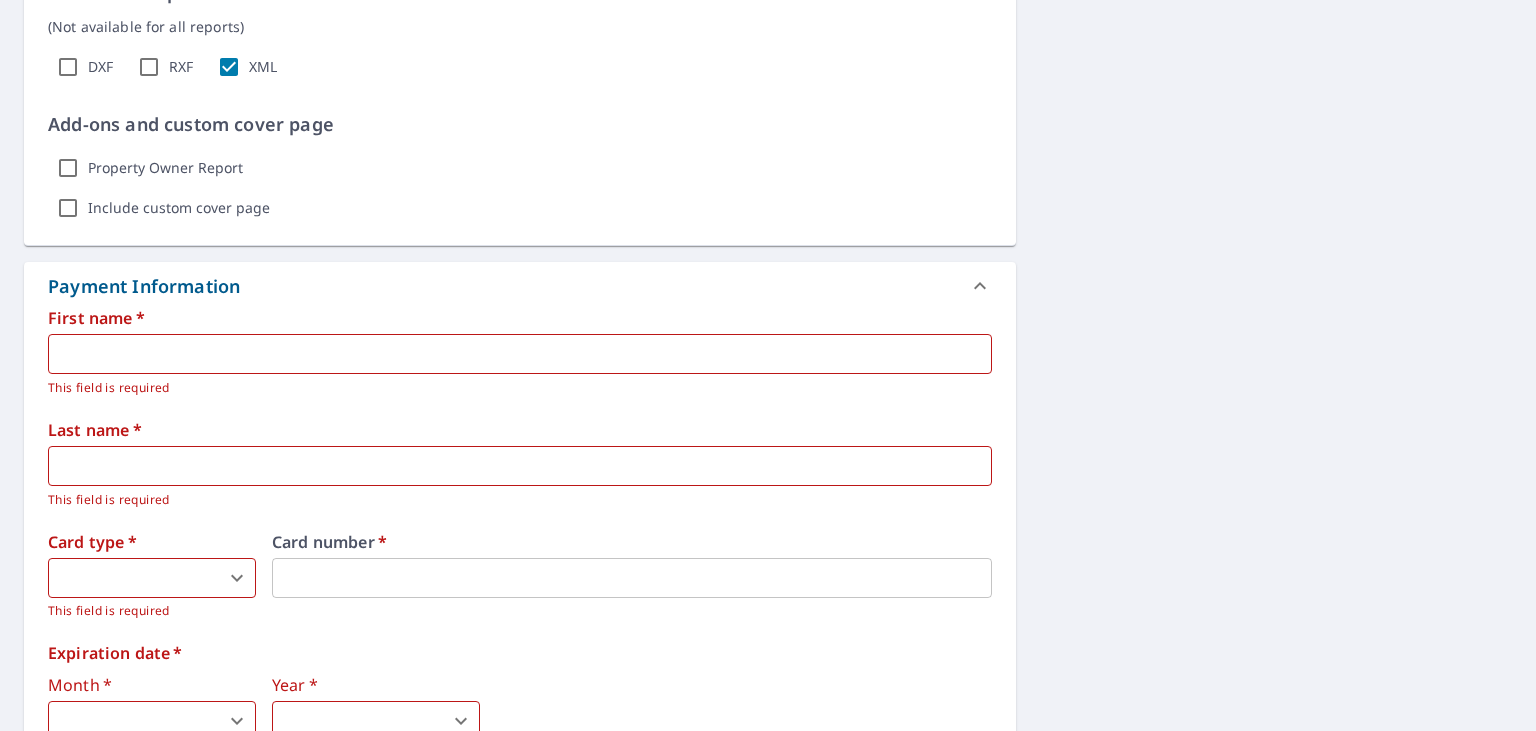 click at bounding box center [520, 354] 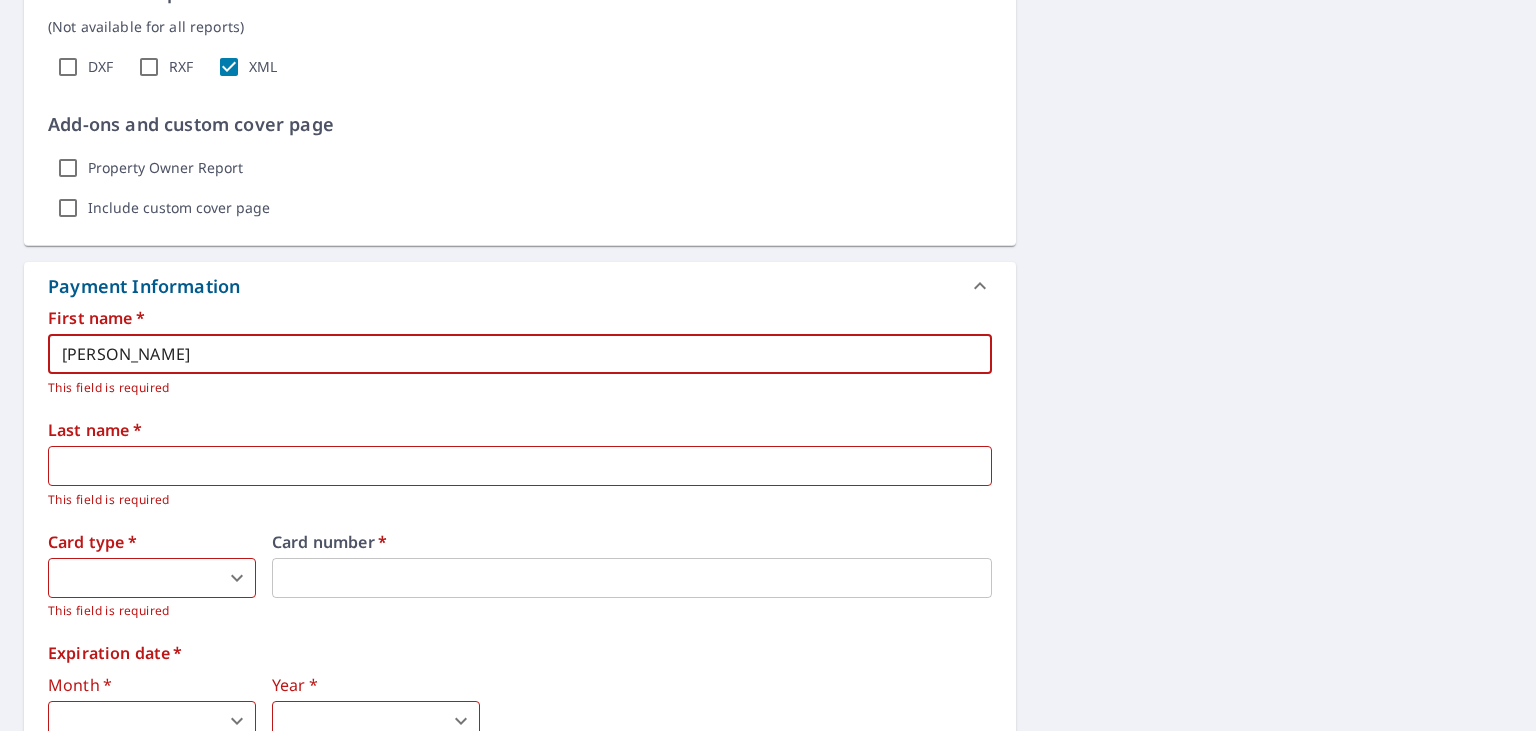 type on "[PERSON_NAME]" 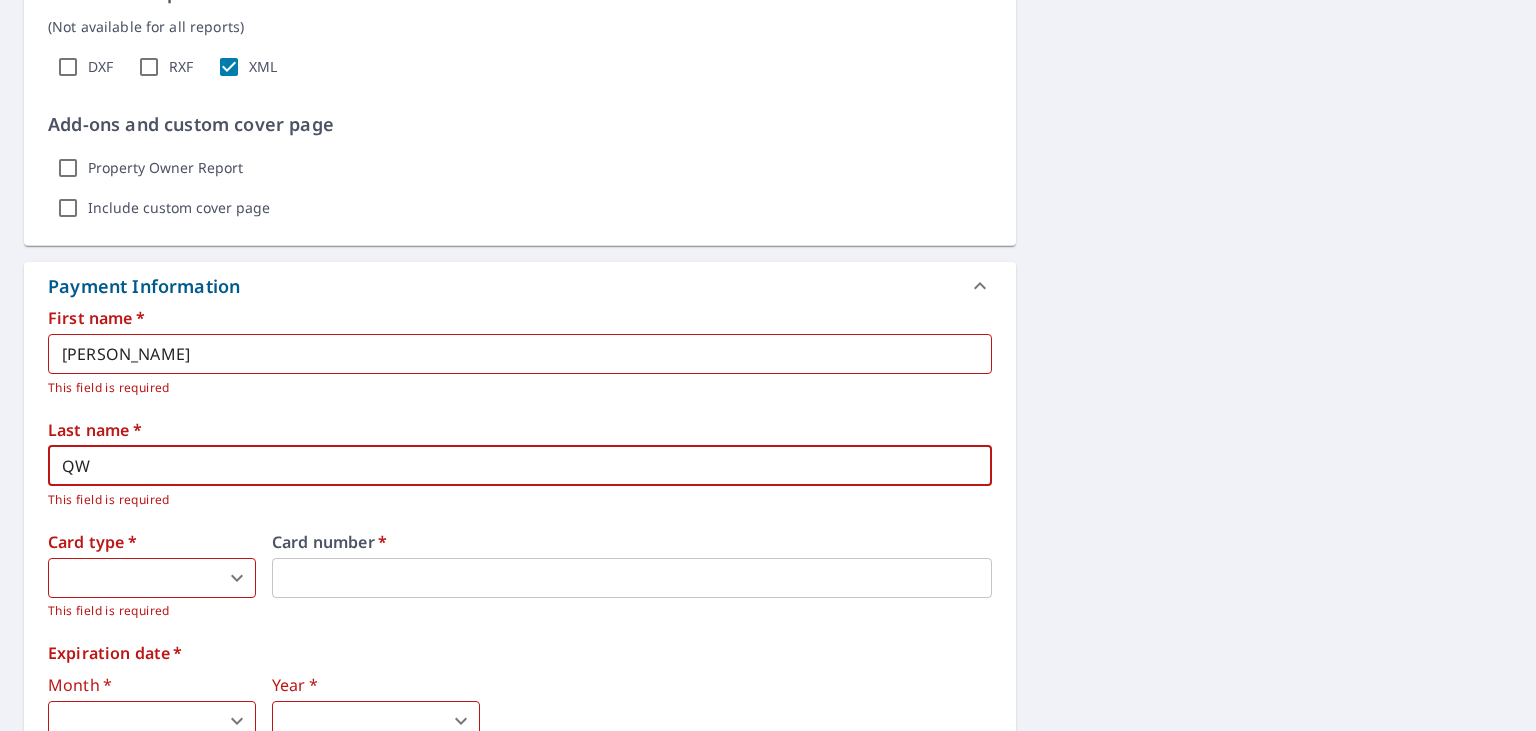 type on "Q" 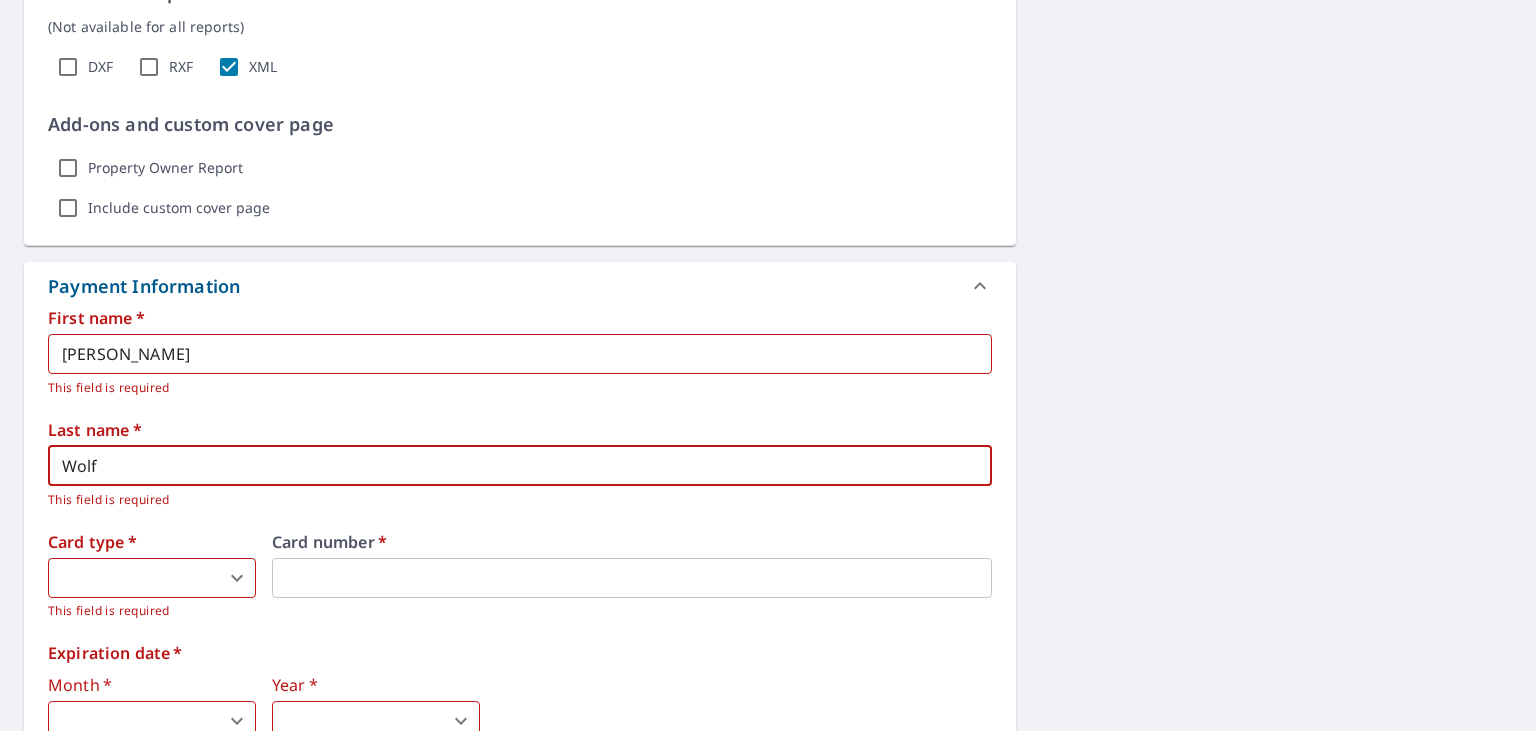 type on "Wolf" 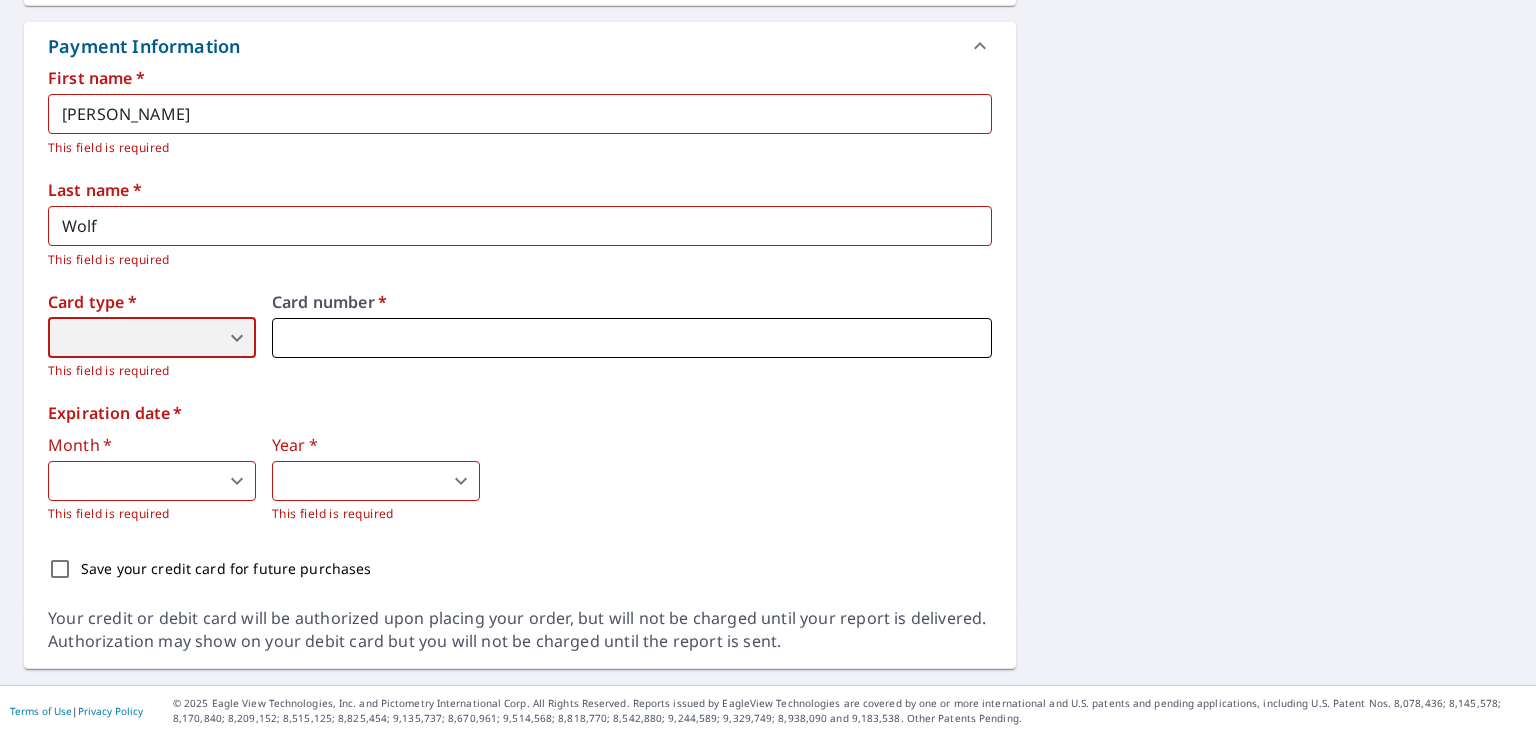 scroll, scrollTop: 1804, scrollLeft: 0, axis: vertical 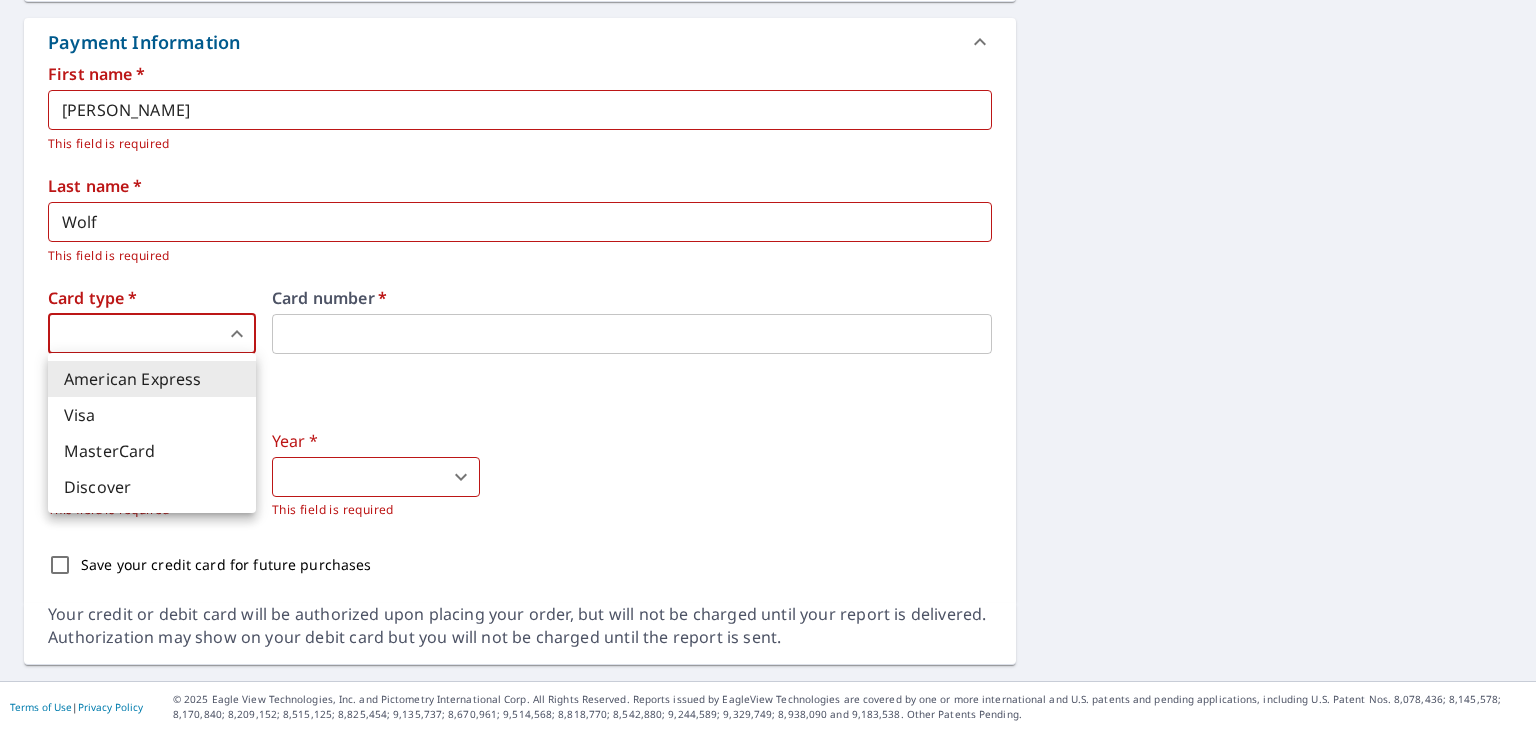 click on "MW MW
Dashboard Order History Cancel Order MW Dashboard / Finalize Order Finalize Order [STREET_ADDRESS][GEOGRAPHIC_DATA][PERSON_NAME] A standard road map Aerial A detailed look from above Labels Labels 250 feet 50 m © 2025 TomTom, © Vexcel Imaging, © 2025 Microsoft Corporation,  © OpenStreetMap Terms PROPERTY TYPE Residential BUILDING ID [STREET_ADDRESS][PERSON_NAME] Changes to structures in last 4 years ( renovations, additions, etc. ) Include Special Instructions x ​ Claim Information Claim number ​ Claim information ​ PO number ​ Date of loss ​ Cat ID ​ Email Recipients Your reports will be sent to  [EMAIL_ADDRESS][DOMAIN_NAME].  Edit Contact Information. Send a copy of the report to: ​ Substitutions and Customization Roof measurement report substitutions Additional Report Formats (Not available for all reports) DXF RXF XML Add-ons and custom cover page Property Owner Report Include custom cover page Payment Information First name   * [PERSON_NAME] ​ This field is required Last name   *" at bounding box center (768, 365) 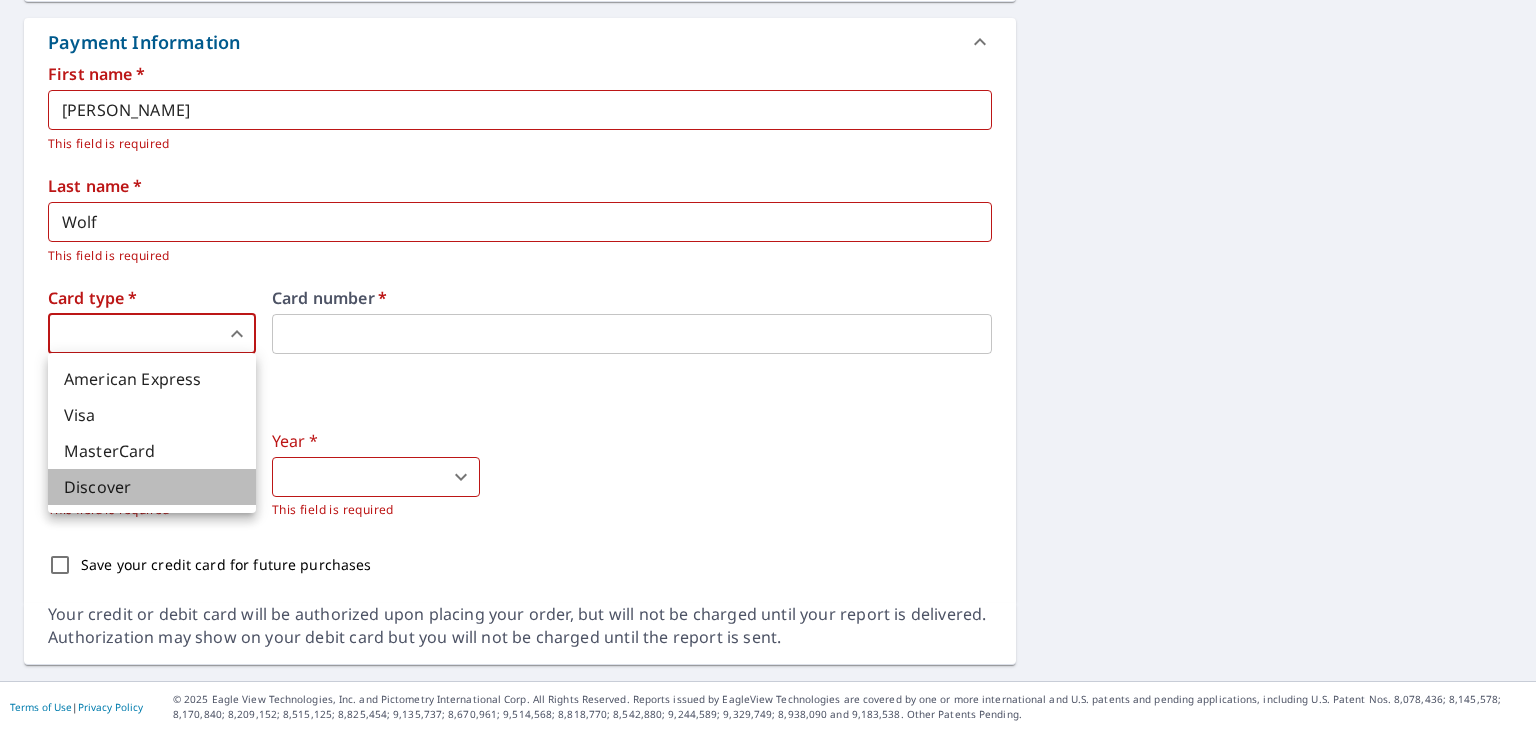 click on "Discover" at bounding box center [152, 487] 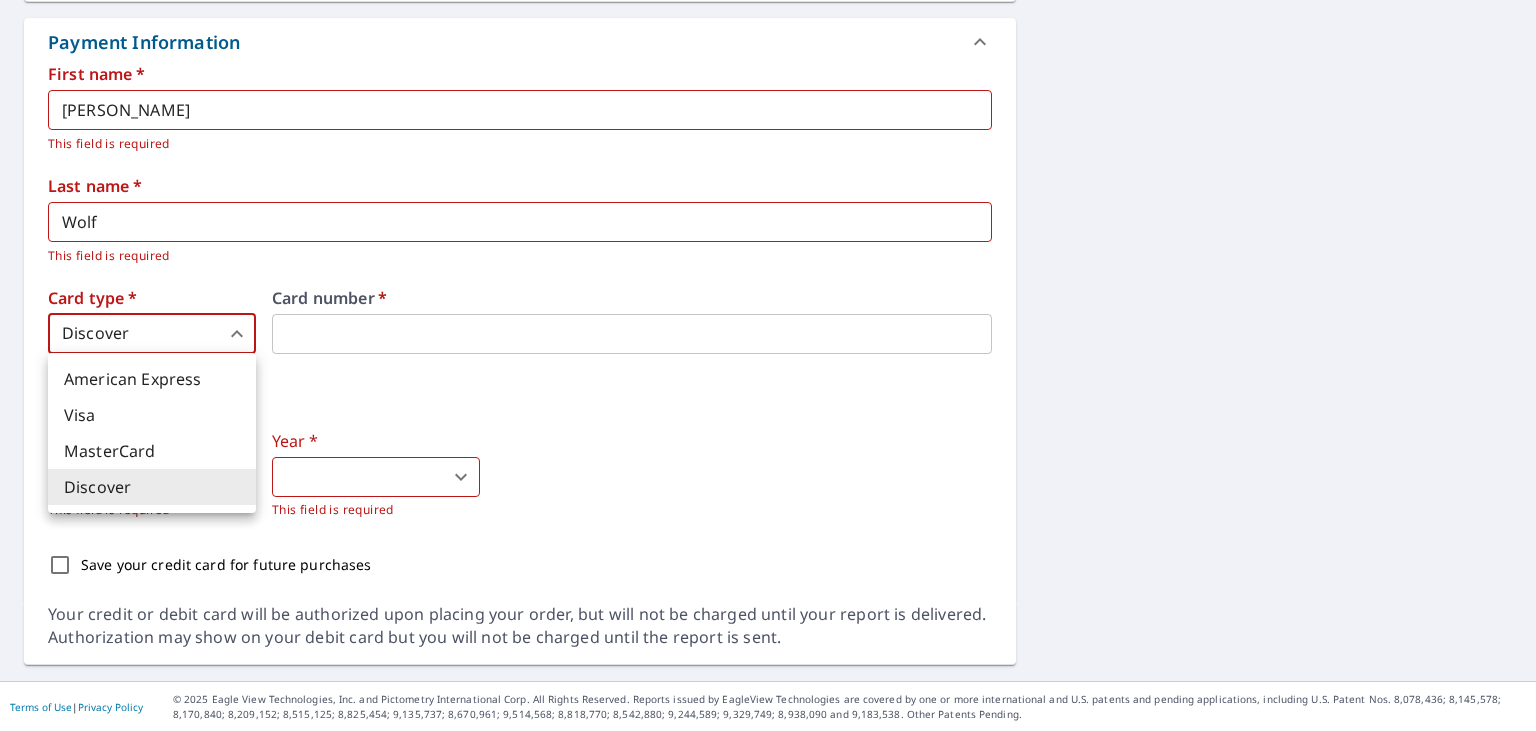 click on "MW MW
Dashboard Order History Cancel Order MW Dashboard / Finalize Order Finalize Order [STREET_ADDRESS][GEOGRAPHIC_DATA][PERSON_NAME] A standard road map Aerial A detailed look from above Labels Labels 250 feet 50 m © 2025 TomTom, © Vexcel Imaging, © 2025 Microsoft Corporation,  © OpenStreetMap Terms PROPERTY TYPE Residential BUILDING ID [STREET_ADDRESS][PERSON_NAME] Changes to structures in last 4 years ( renovations, additions, etc. ) Include Special Instructions x ​ Claim Information Claim number ​ Claim information ​ PO number ​ Date of loss ​ Cat ID ​ Email Recipients Your reports will be sent to  [EMAIL_ADDRESS][DOMAIN_NAME].  Edit Contact Information. Send a copy of the report to: ​ Substitutions and Customization Roof measurement report substitutions Additional Report Formats (Not available for all reports) DXF RXF XML Add-ons and custom cover page Property Owner Report Include custom cover page Payment Information First name   * [PERSON_NAME] ​ This field is required Last name   *" at bounding box center (768, 365) 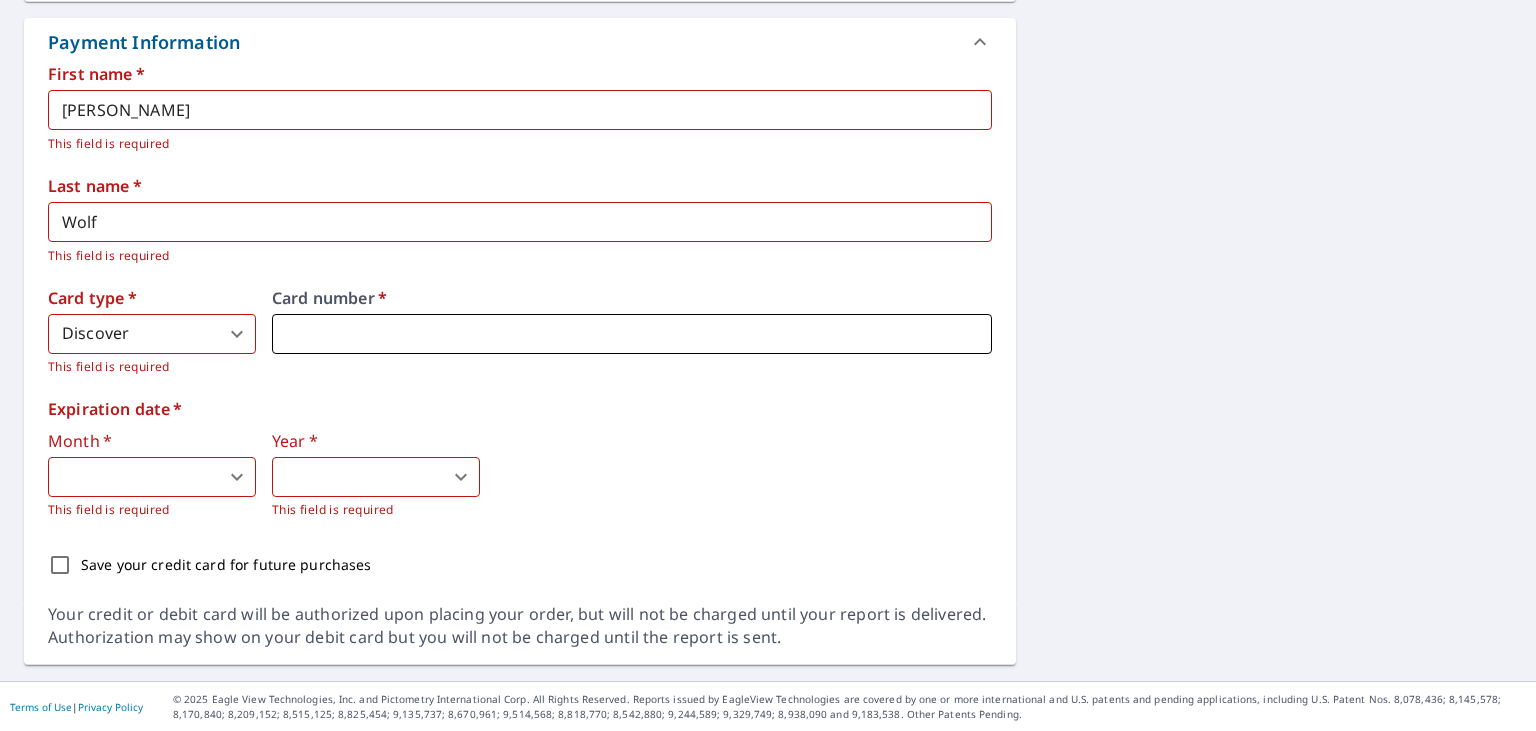 type on "3" 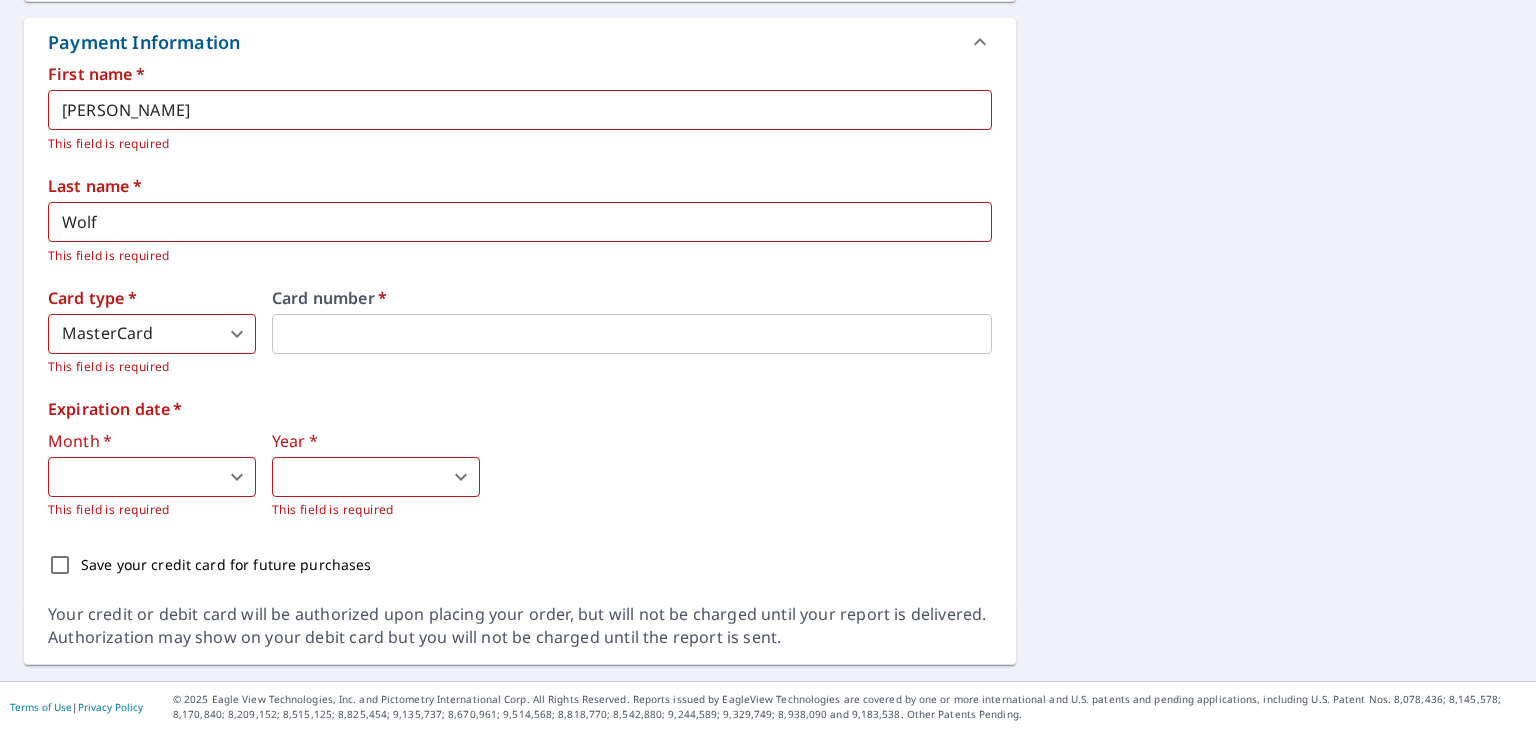 click on "MW MW
Dashboard Order History Cancel Order MW Dashboard / Finalize Order Finalize Order [STREET_ADDRESS][GEOGRAPHIC_DATA][PERSON_NAME] A standard road map Aerial A detailed look from above Labels Labels 250 feet 50 m © 2025 TomTom, © Vexcel Imaging, © 2025 Microsoft Corporation,  © OpenStreetMap Terms PROPERTY TYPE Residential BUILDING ID [STREET_ADDRESS][PERSON_NAME] Changes to structures in last 4 years ( renovations, additions, etc. ) Include Special Instructions x ​ Claim Information Claim number ​ Claim information ​ PO number ​ Date of loss ​ Cat ID ​ Email Recipients Your reports will be sent to  [EMAIL_ADDRESS][DOMAIN_NAME].  Edit Contact Information. Send a copy of the report to: ​ Substitutions and Customization Roof measurement report substitutions Additional Report Formats (Not available for all reports) DXF RXF XML Add-ons and custom cover page Property Owner Report Include custom cover page Payment Information First name   * [PERSON_NAME] ​ This field is required Last name   *" at bounding box center [768, 365] 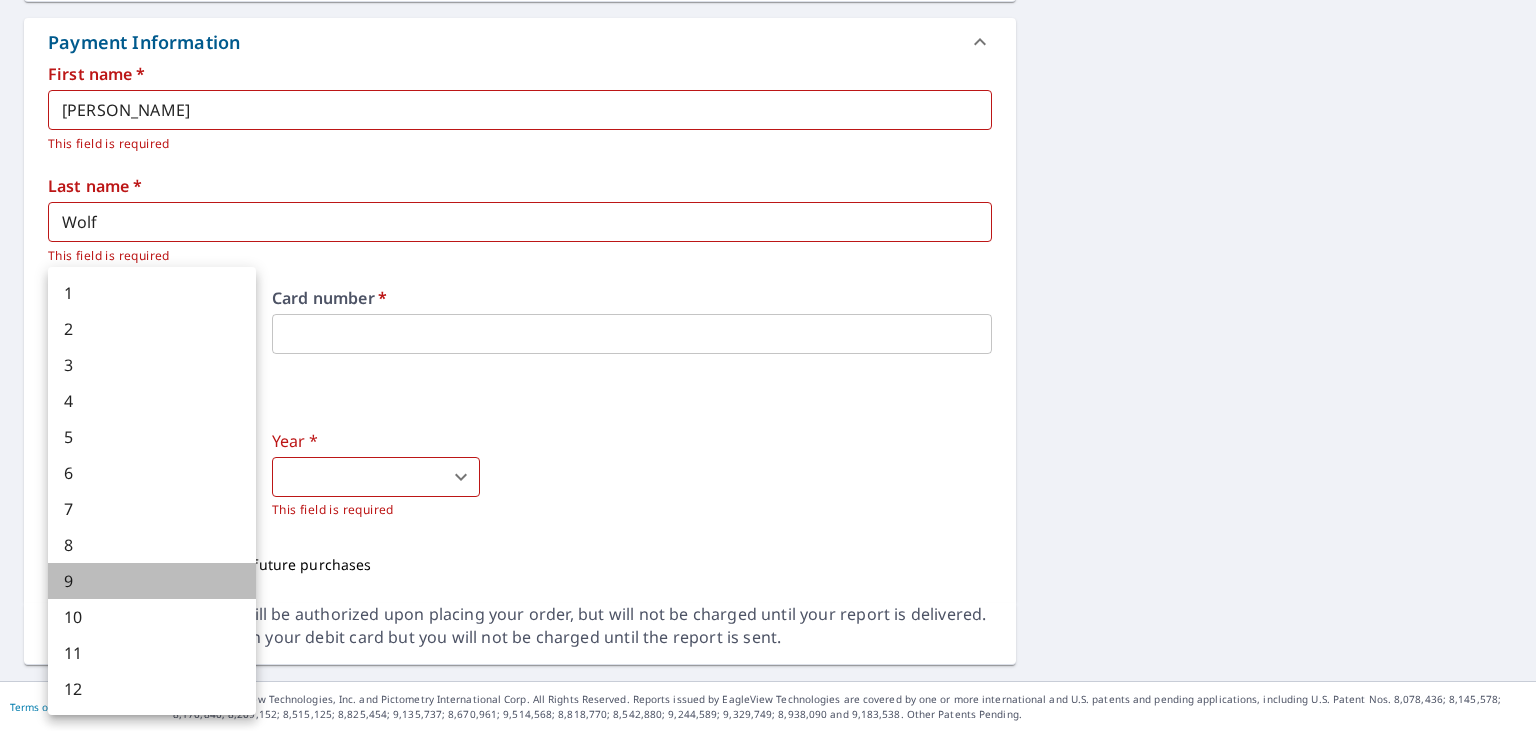 click on "9" at bounding box center (152, 581) 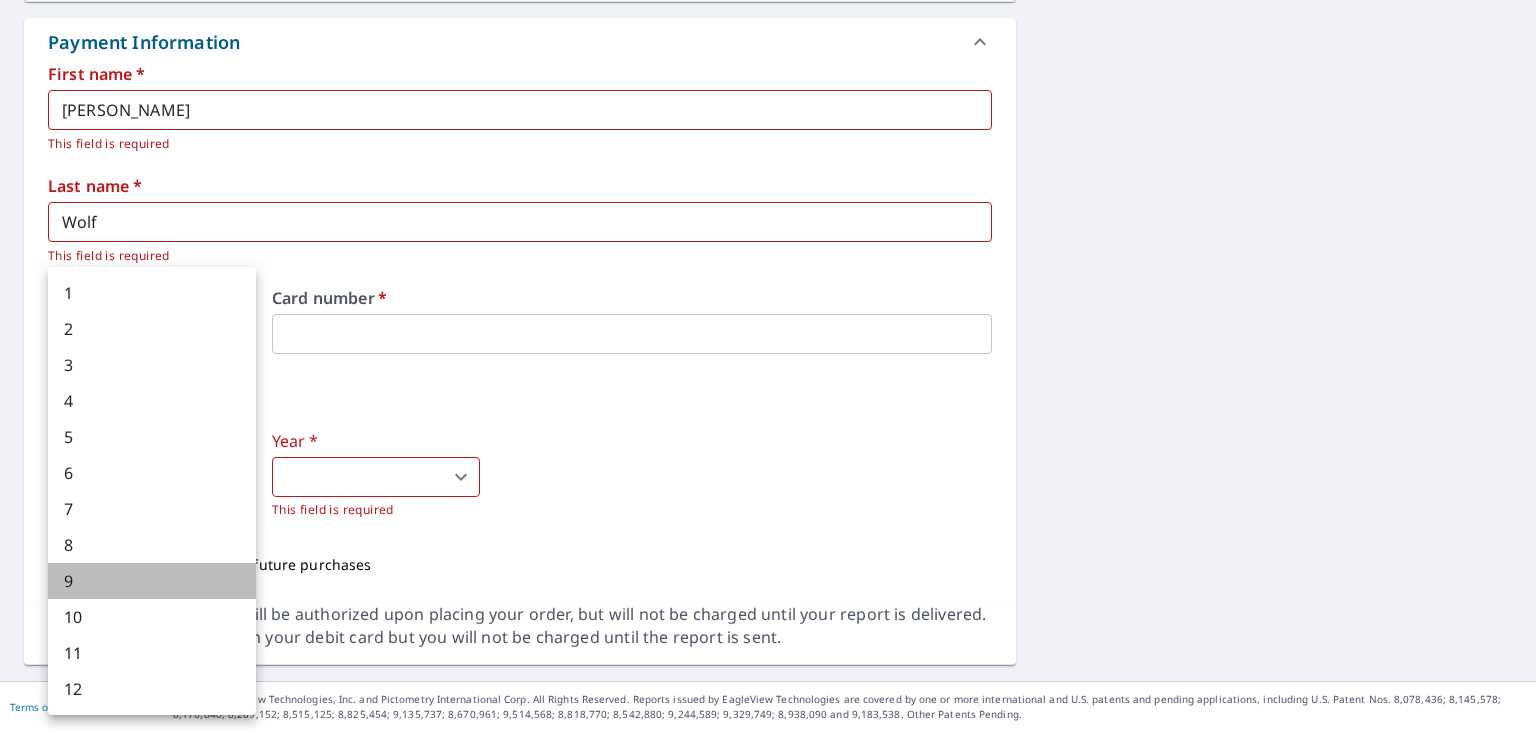 type on "9" 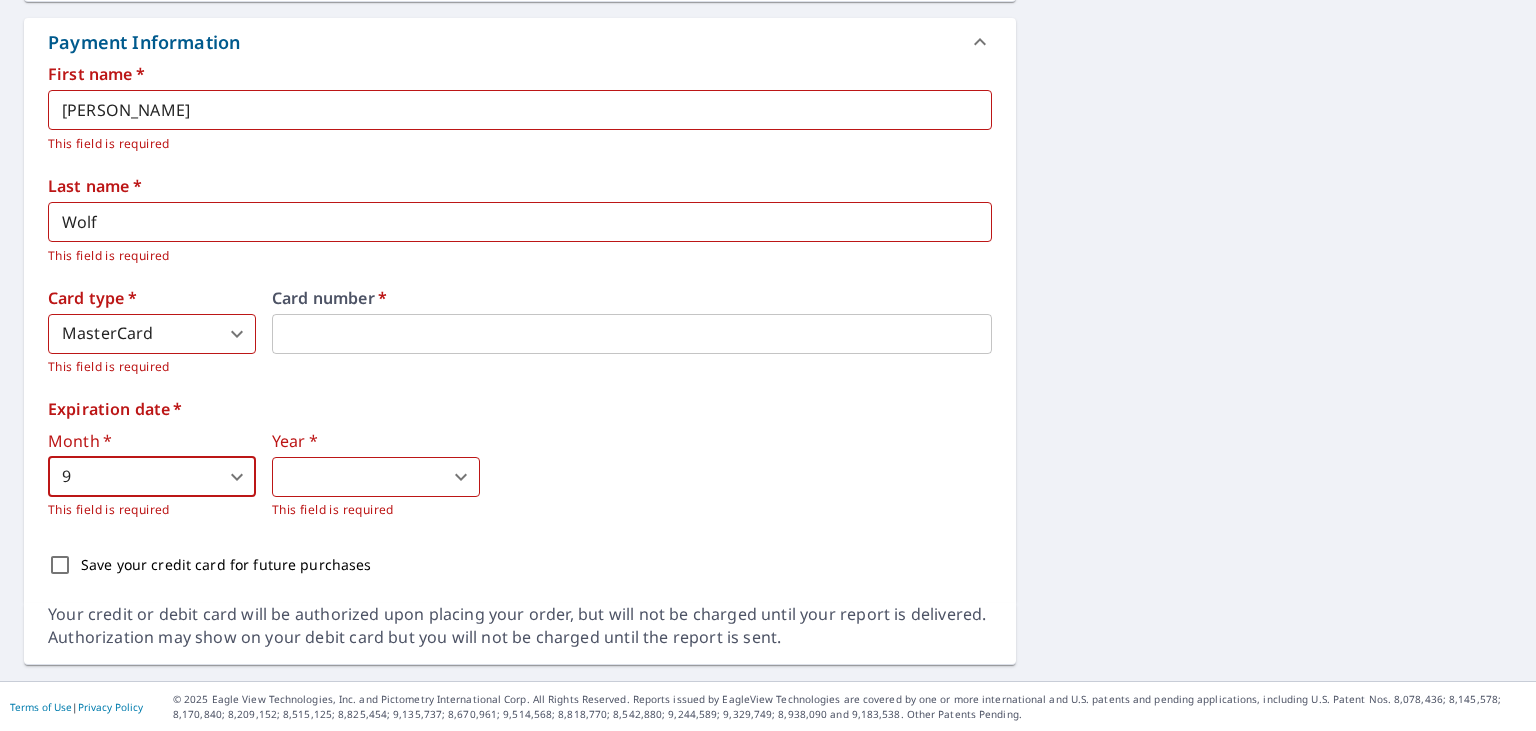 click on "MW MW
Dashboard Order History Cancel Order MW Dashboard / Finalize Order Finalize Order [STREET_ADDRESS][GEOGRAPHIC_DATA][PERSON_NAME] A standard road map Aerial A detailed look from above Labels Labels 250 feet 50 m © 2025 TomTom, © Vexcel Imaging, © 2025 Microsoft Corporation,  © OpenStreetMap Terms PROPERTY TYPE Residential BUILDING ID [STREET_ADDRESS][PERSON_NAME] Changes to structures in last 4 years ( renovations, additions, etc. ) Include Special Instructions x ​ Claim Information Claim number ​ Claim information ​ PO number ​ Date of loss ​ Cat ID ​ Email Recipients Your reports will be sent to  [EMAIL_ADDRESS][DOMAIN_NAME].  Edit Contact Information. Send a copy of the report to: ​ Substitutions and Customization Roof measurement report substitutions Additional Report Formats (Not available for all reports) DXF RXF XML Add-ons and custom cover page Property Owner Report Include custom cover page Payment Information First name   * [PERSON_NAME] ​ This field is required Last name   *" at bounding box center (768, 365) 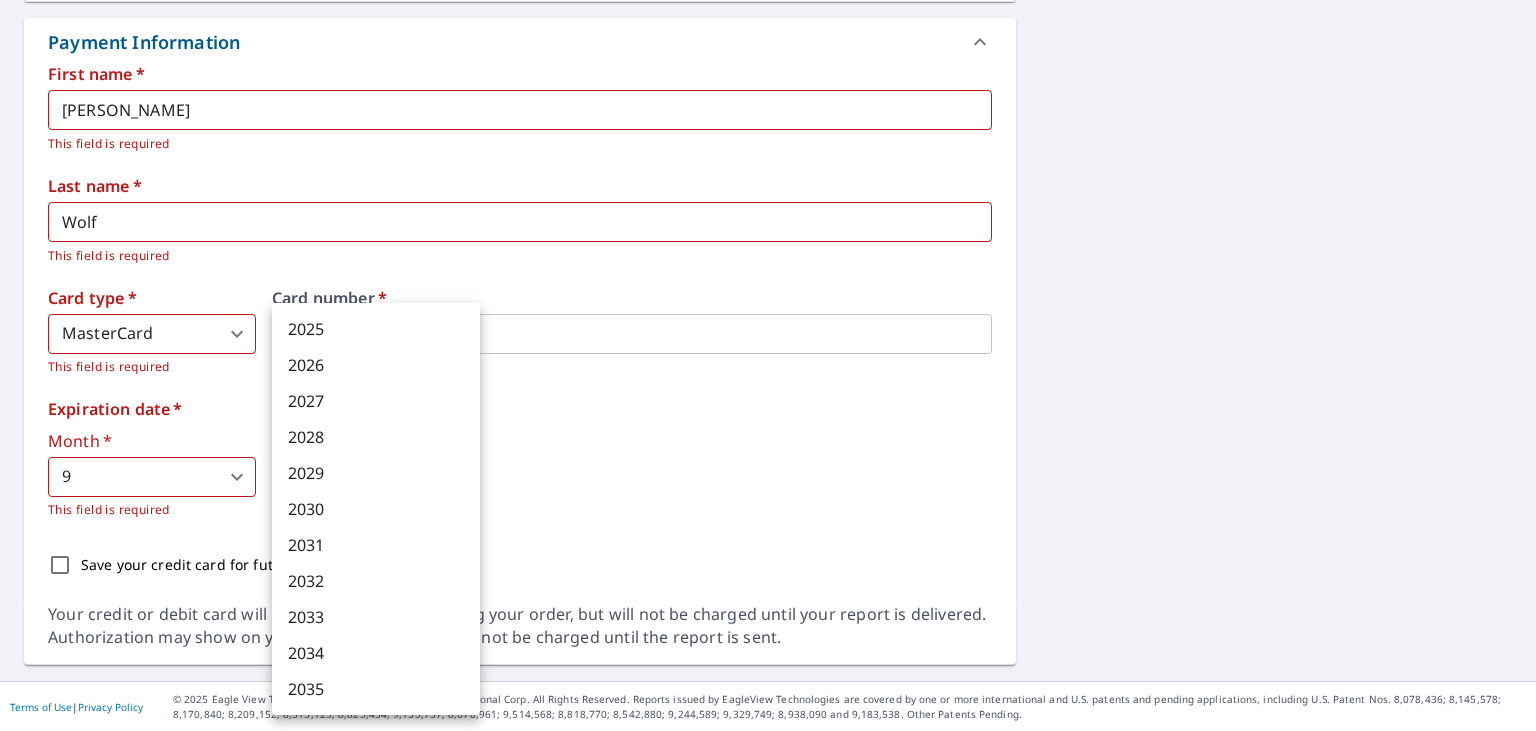 click on "2028" at bounding box center (376, 437) 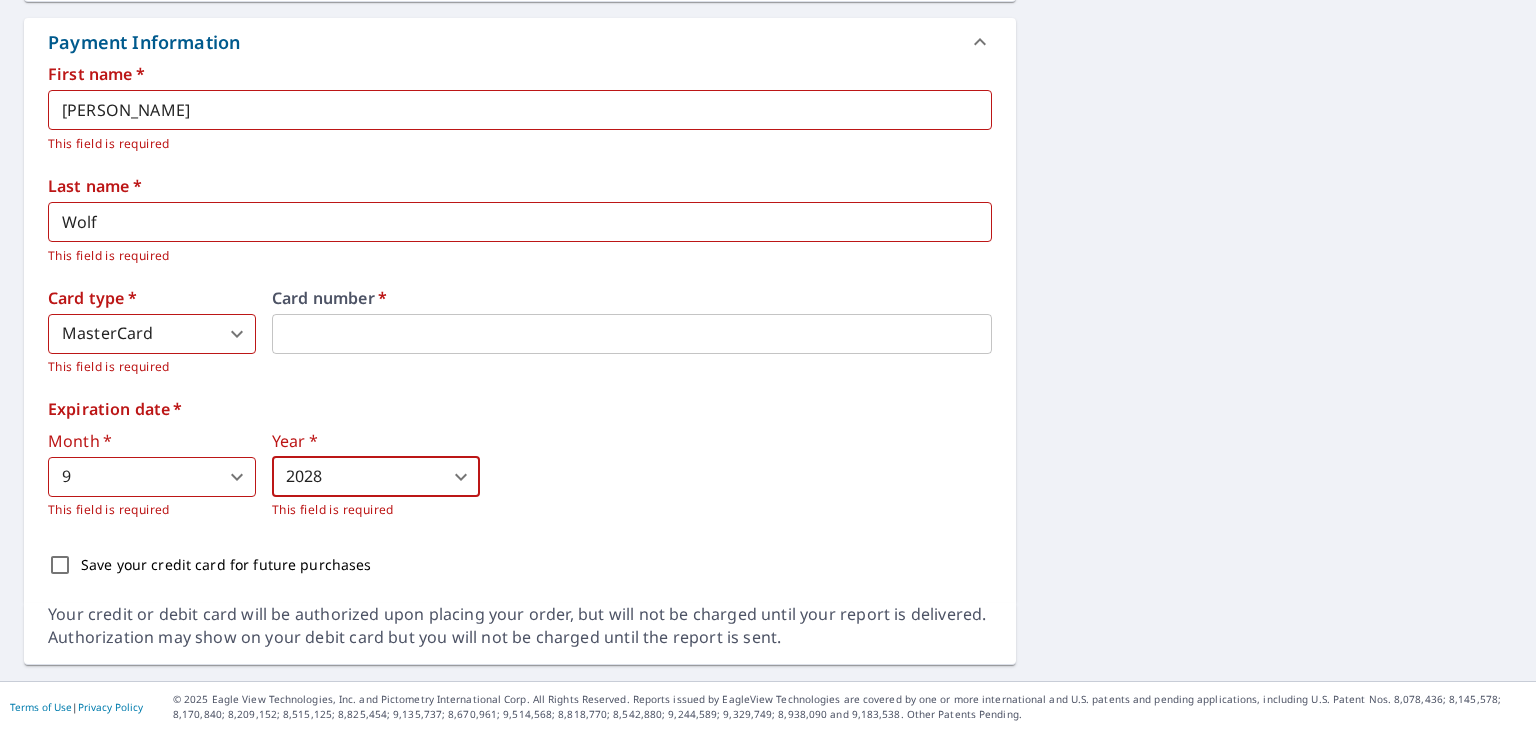 click on "Month   * 9 9 ​ This field is required Year   * 2028 2028 ​ This field is required" at bounding box center [520, 476] 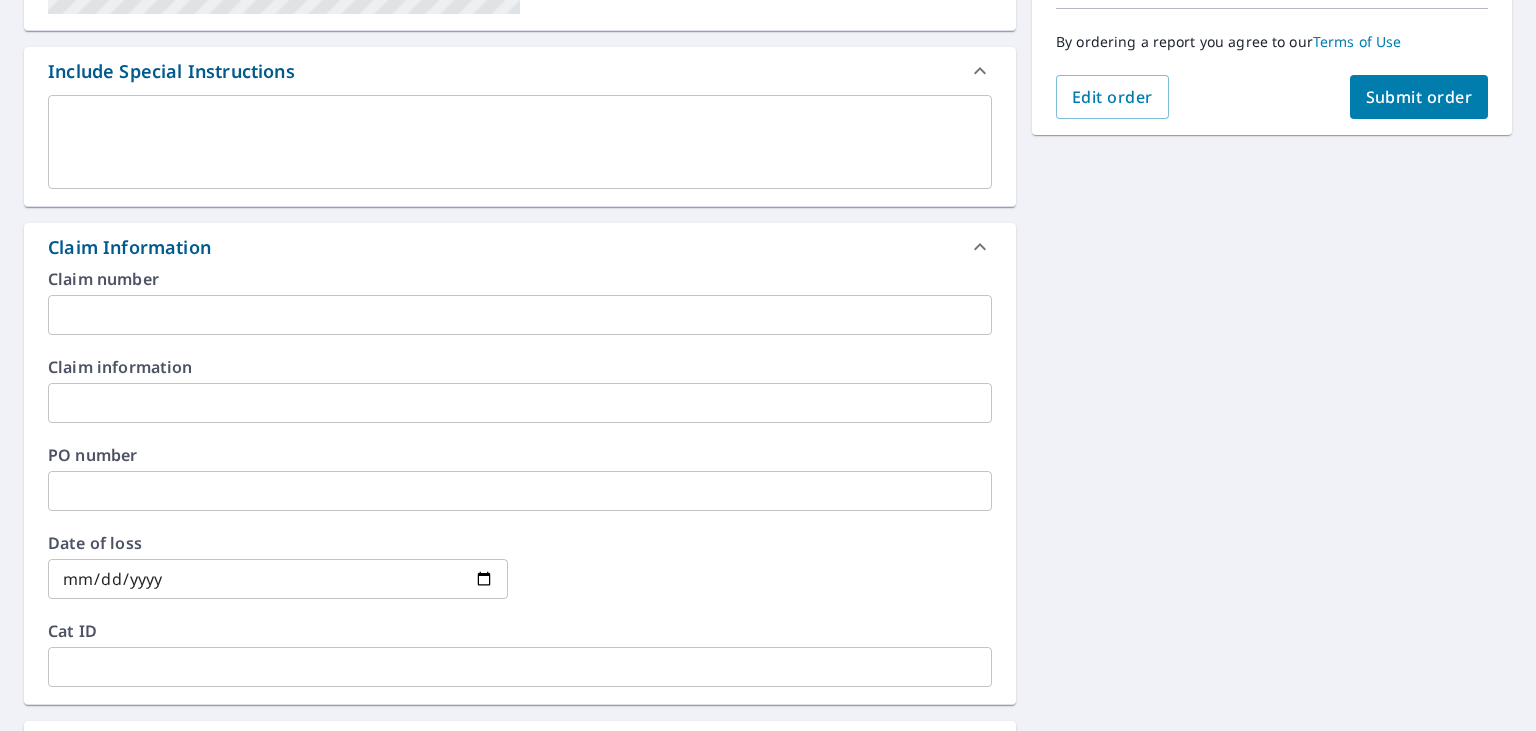 scroll, scrollTop: 638, scrollLeft: 0, axis: vertical 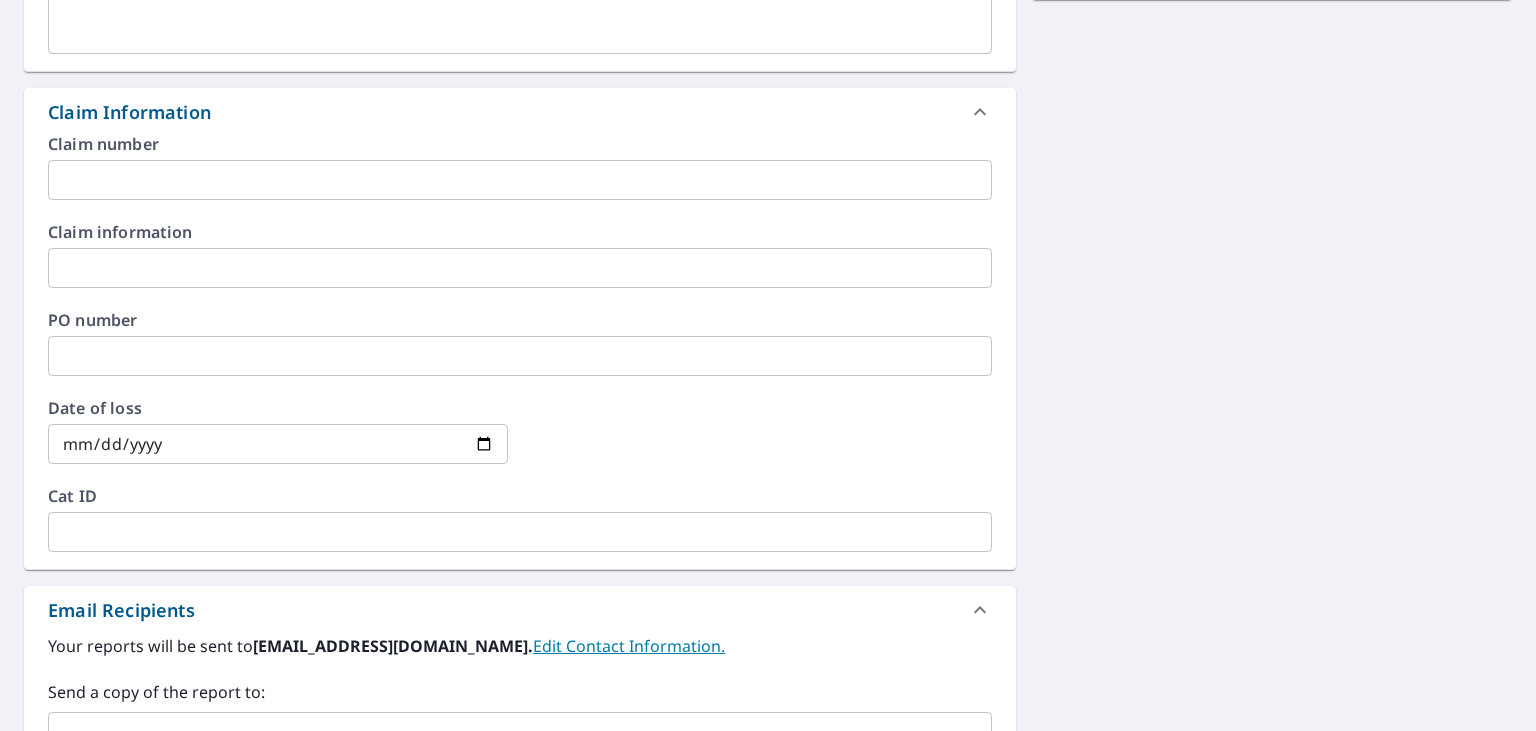 click at bounding box center (520, 268) 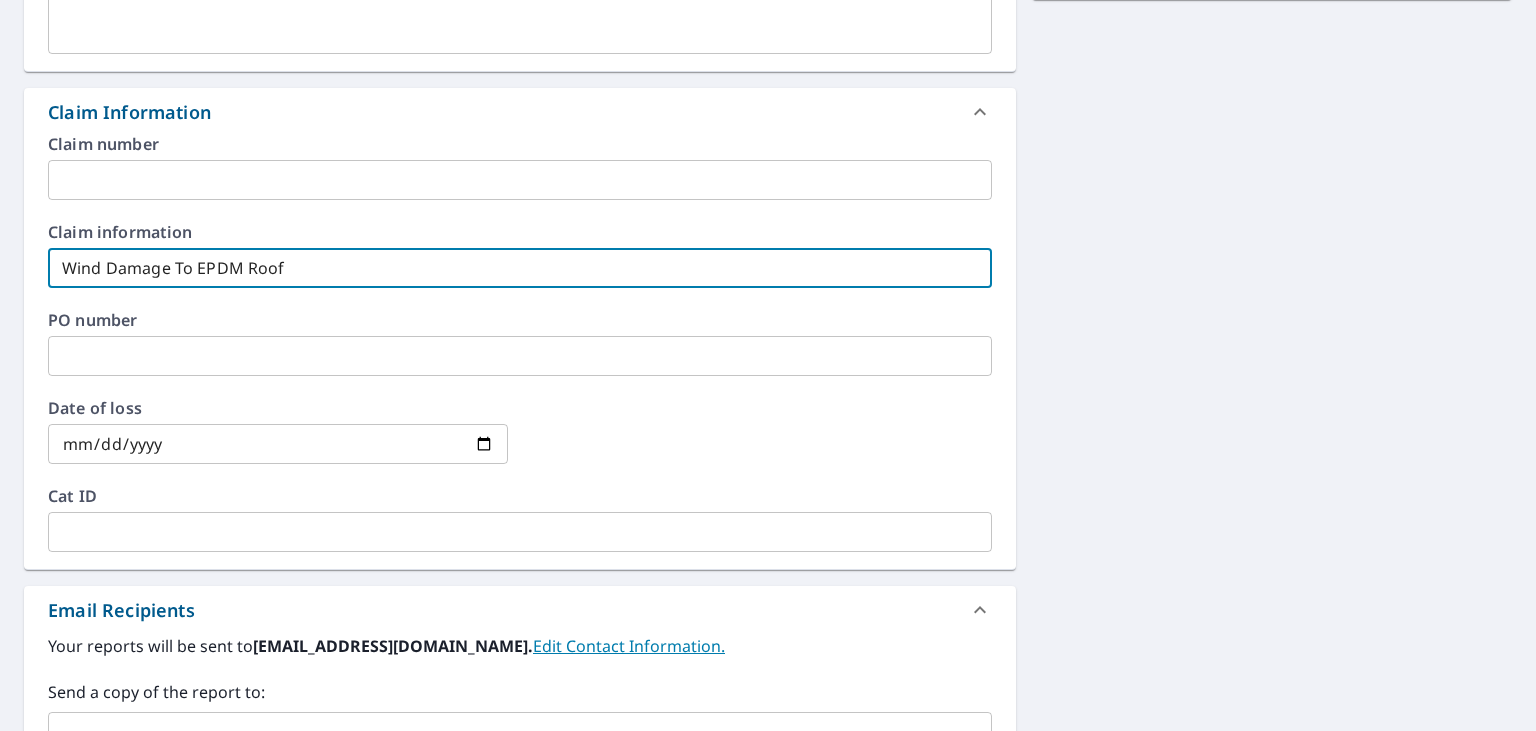 type on "Wind Damage To EPDM Roof" 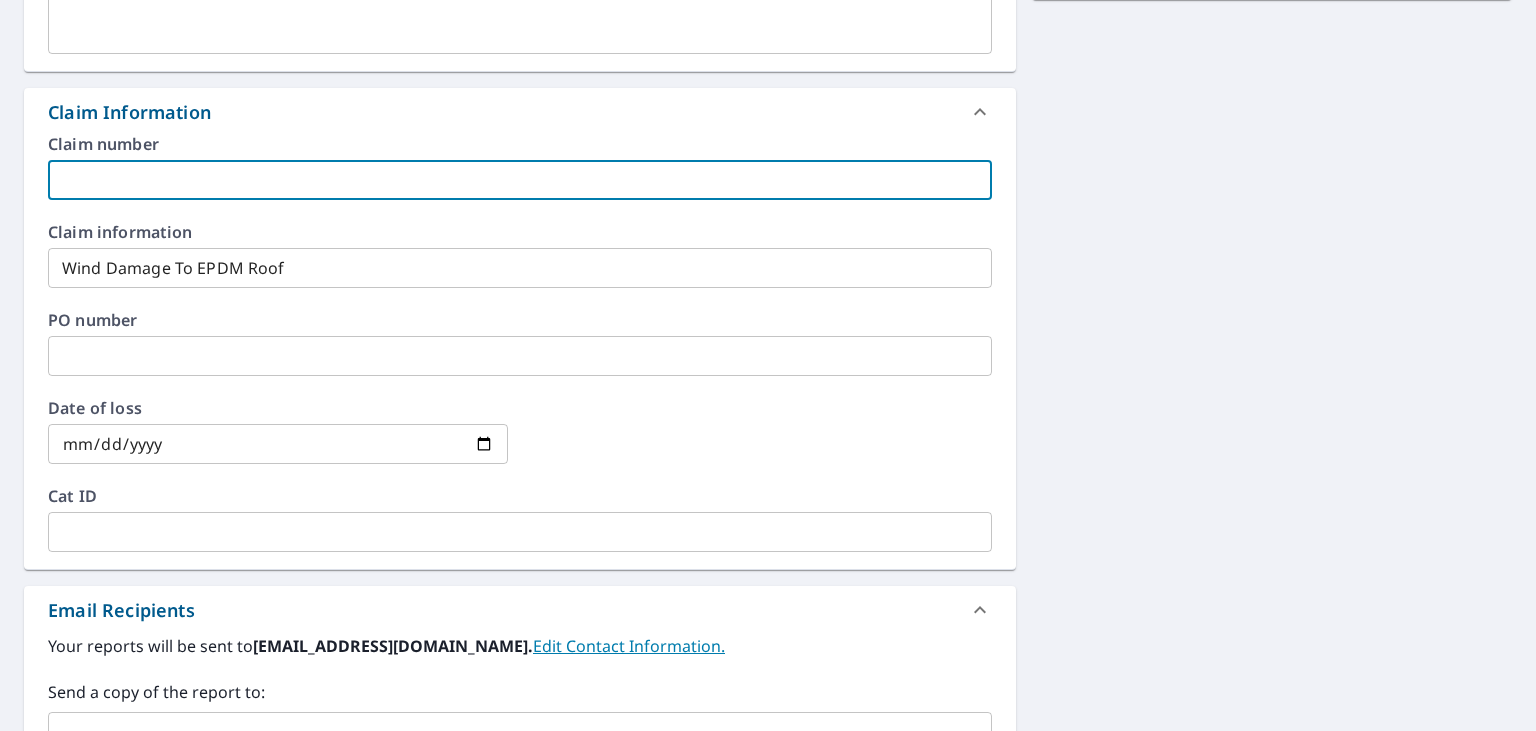 click at bounding box center (520, 180) 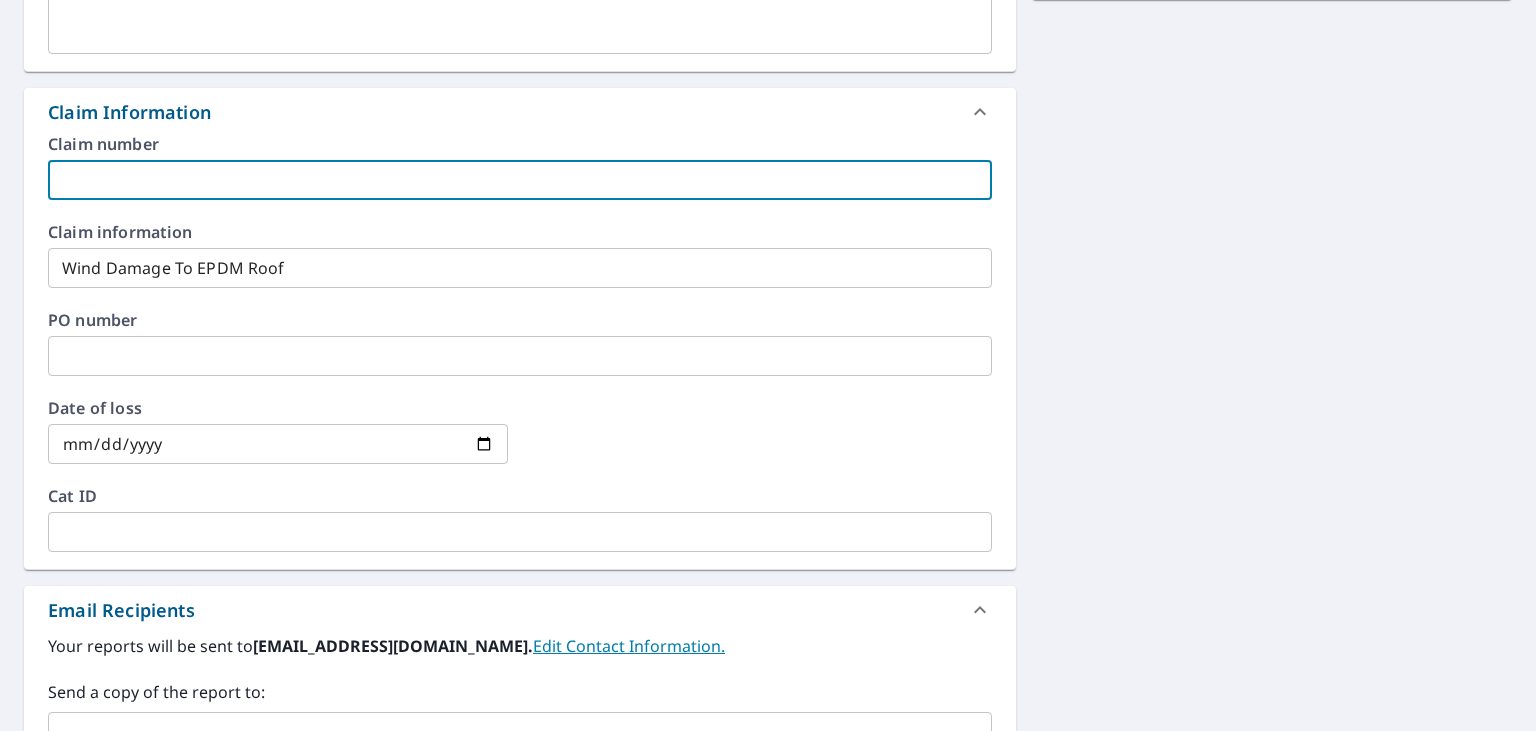 paste on "3788" 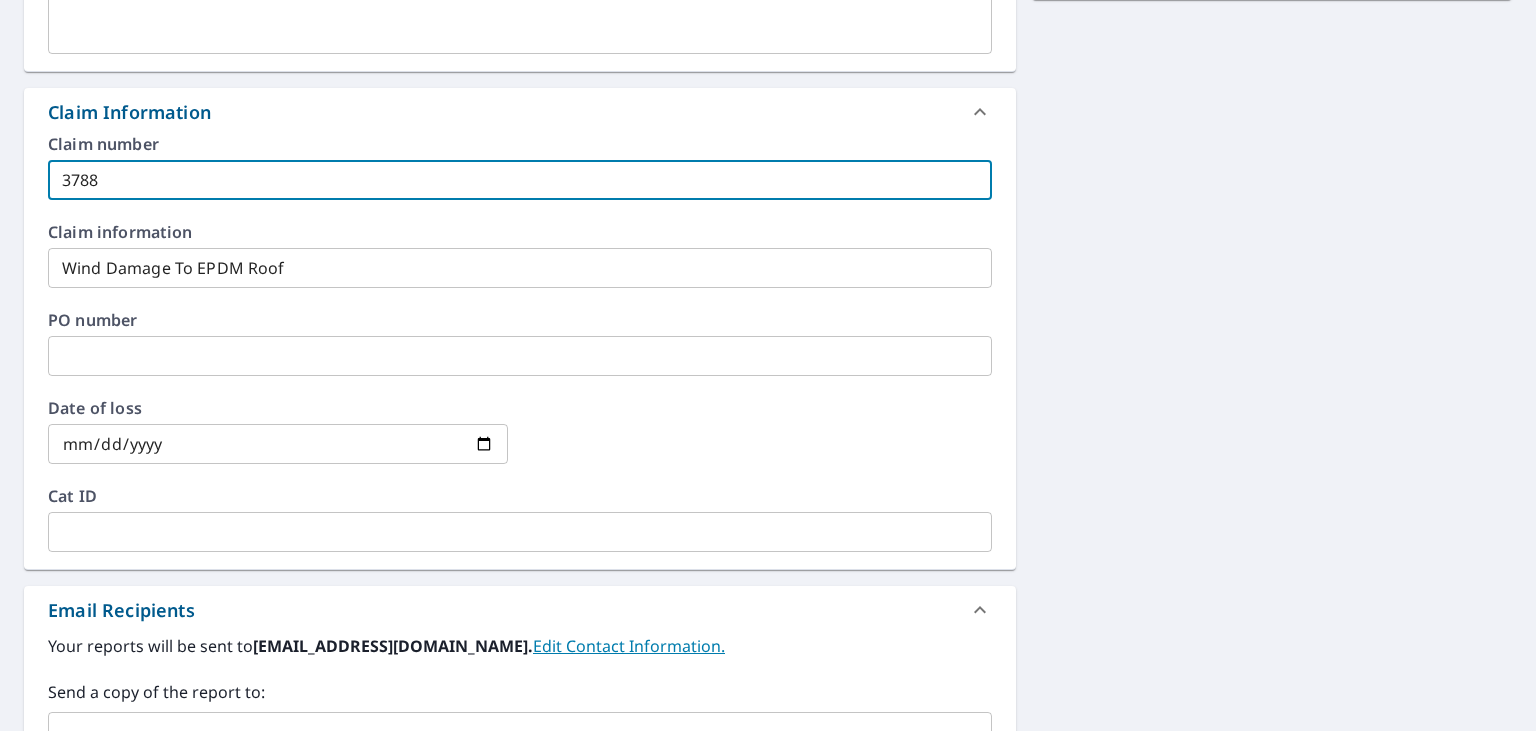 type on "3788" 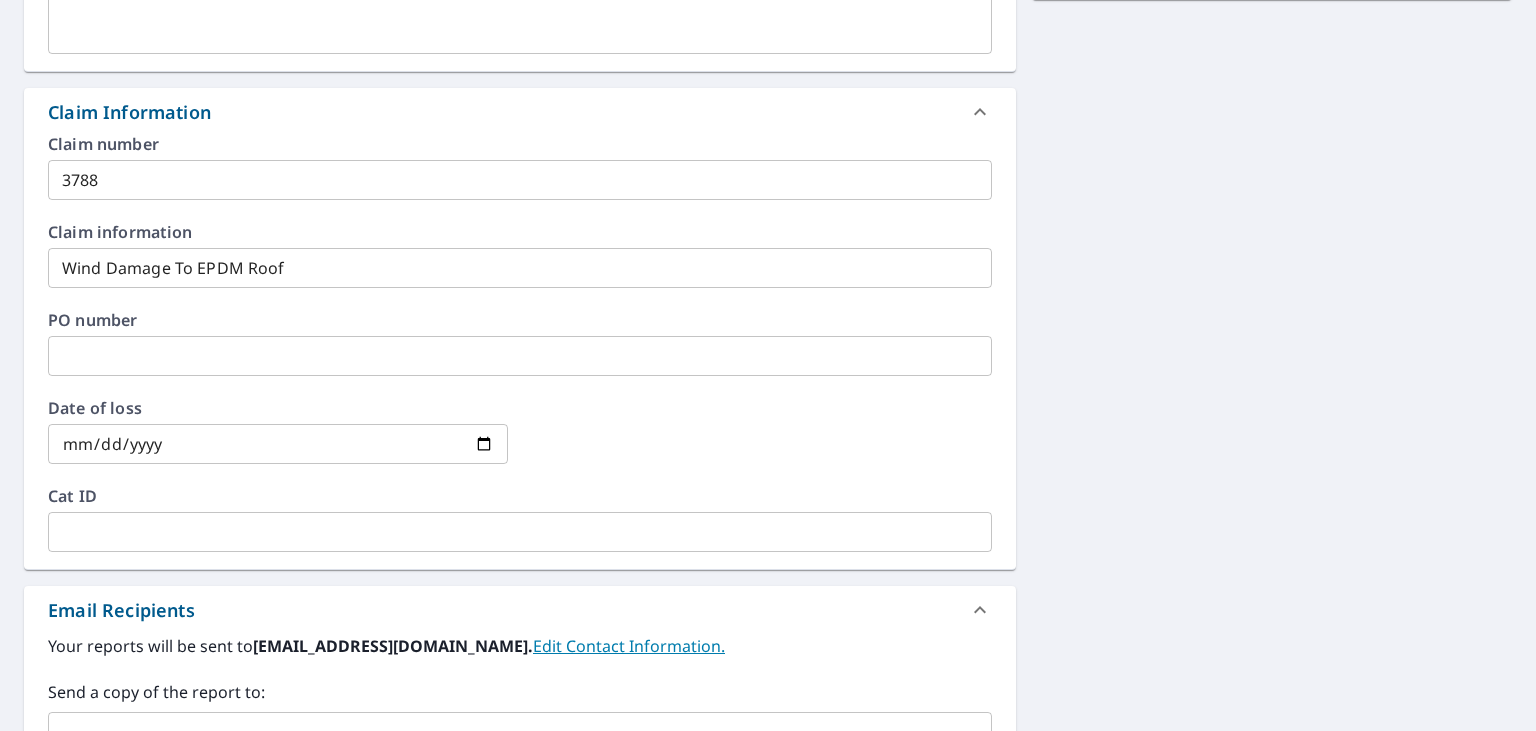 click at bounding box center [278, 444] 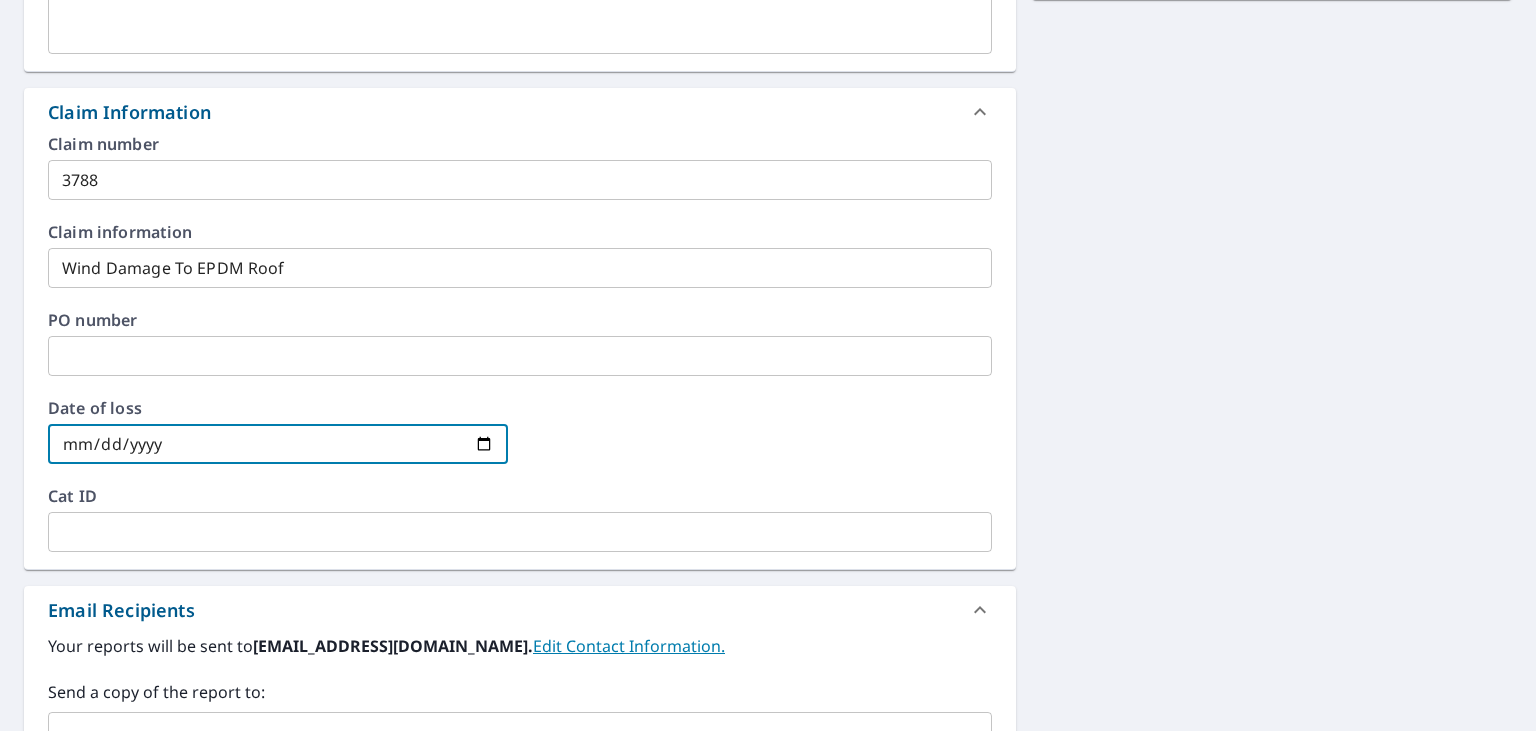 type on "[DATE]" 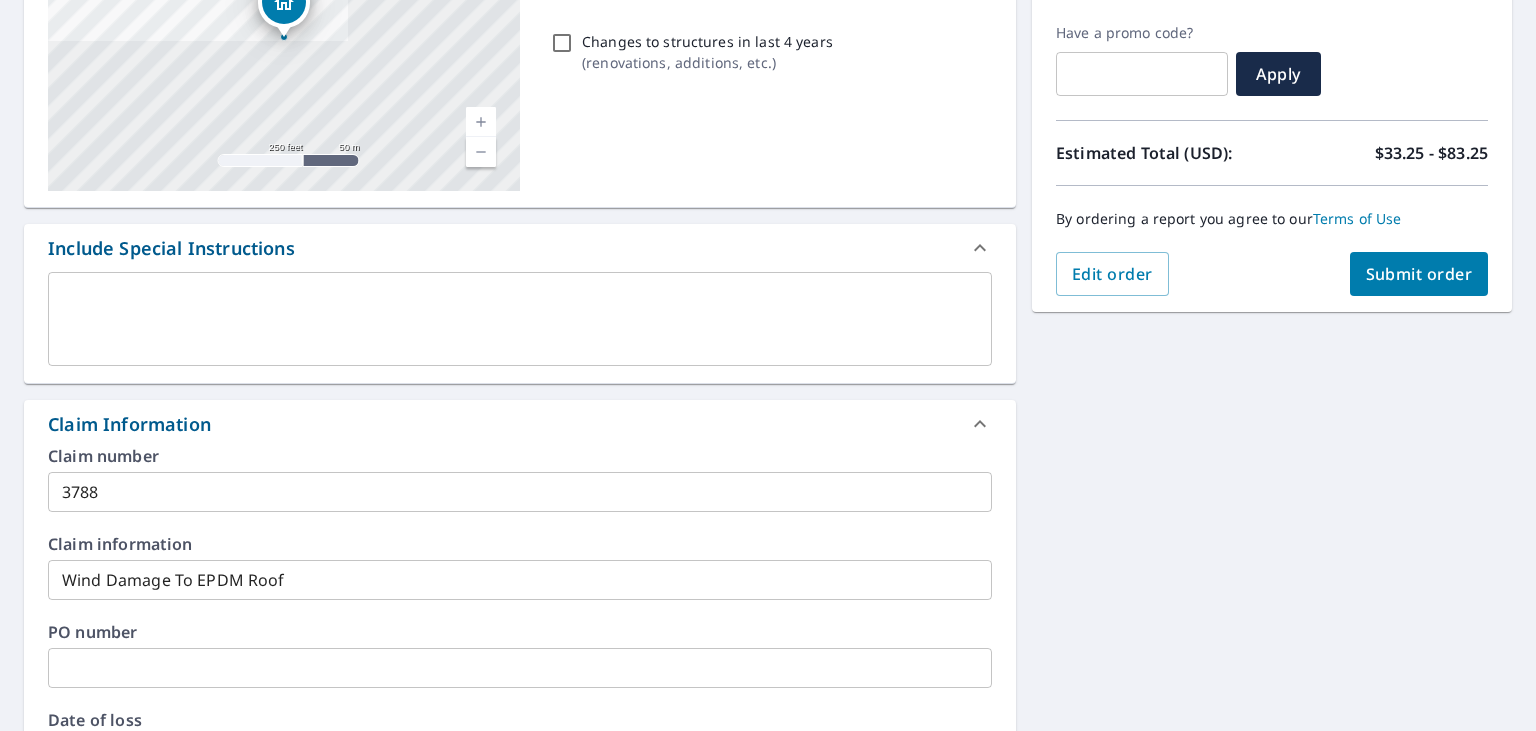 scroll, scrollTop: 0, scrollLeft: 0, axis: both 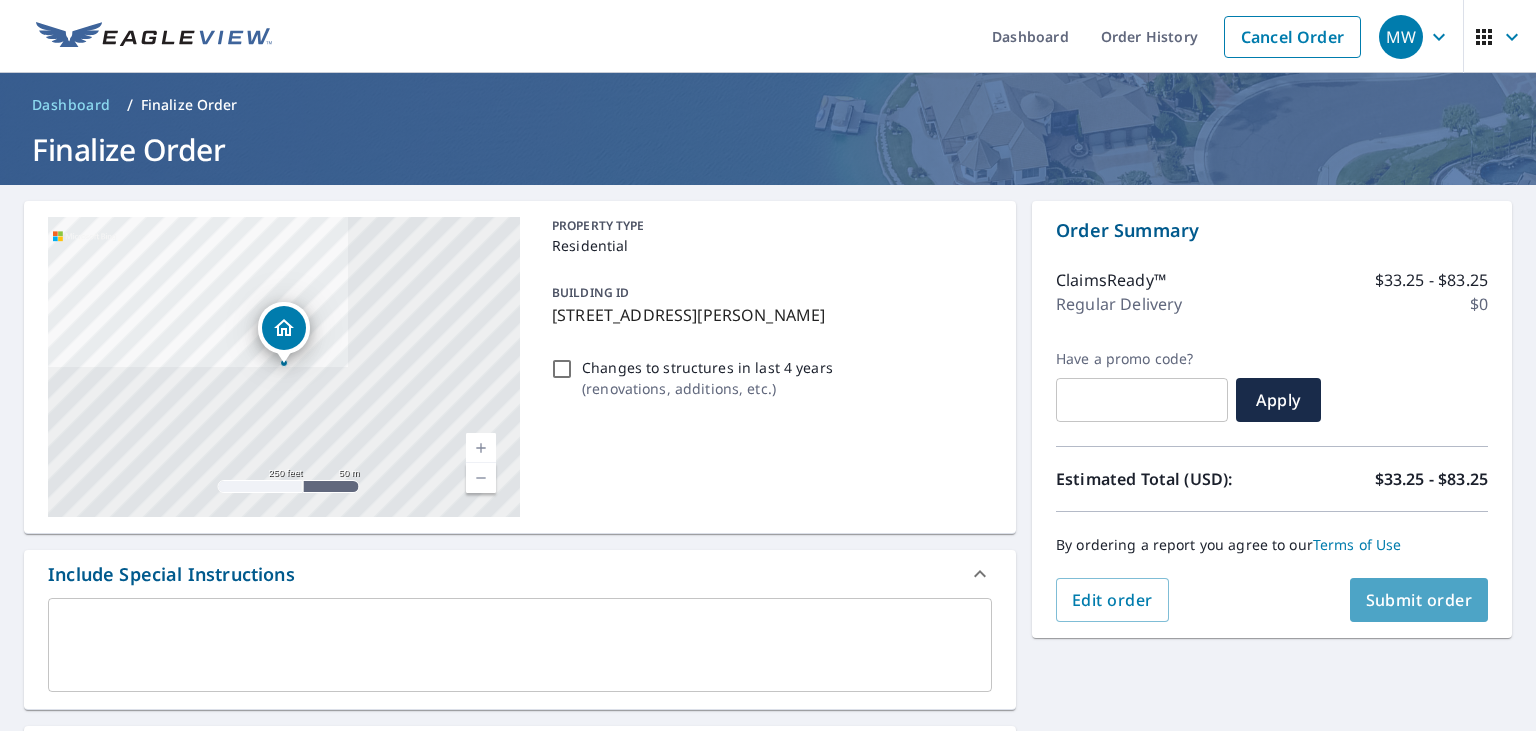 click on "Submit order" at bounding box center (1419, 600) 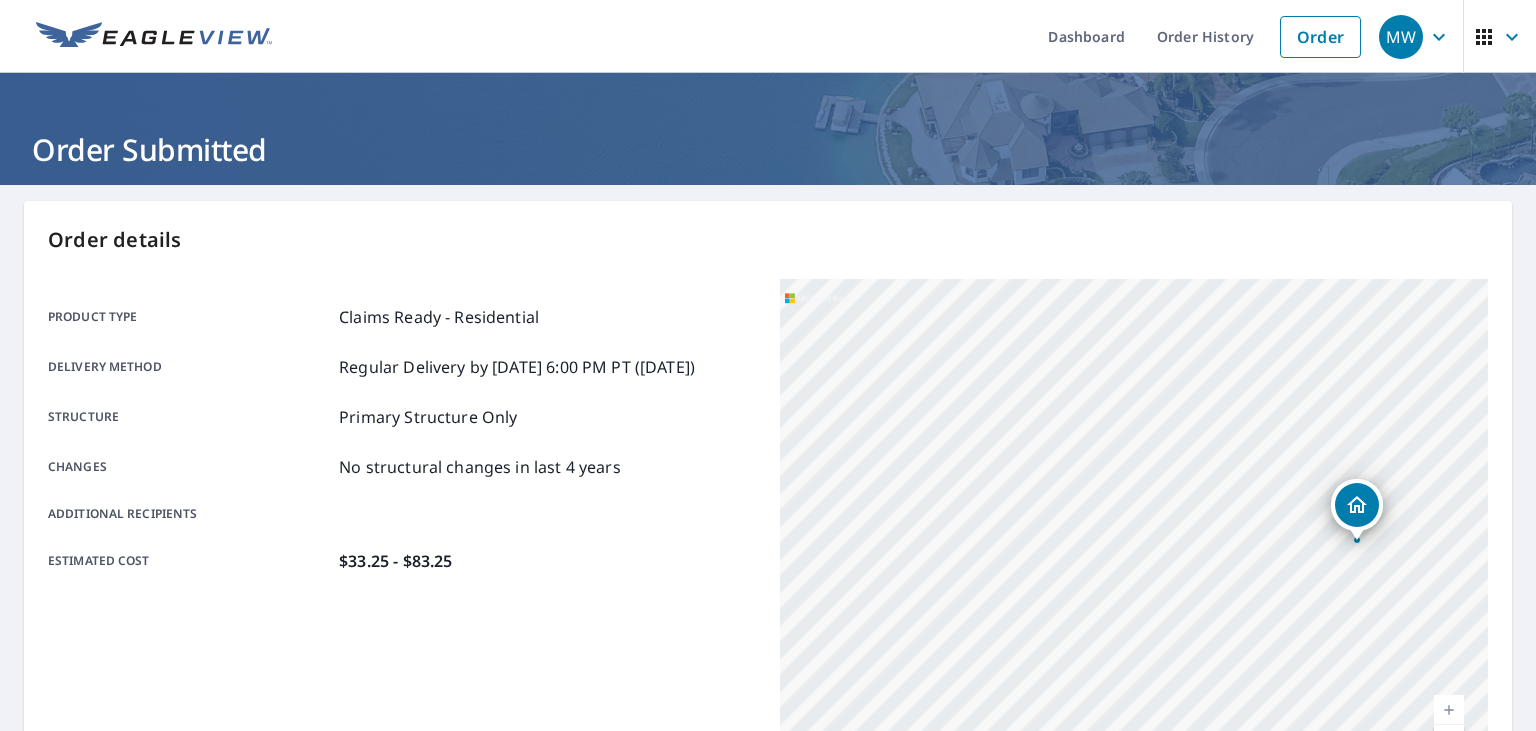 click 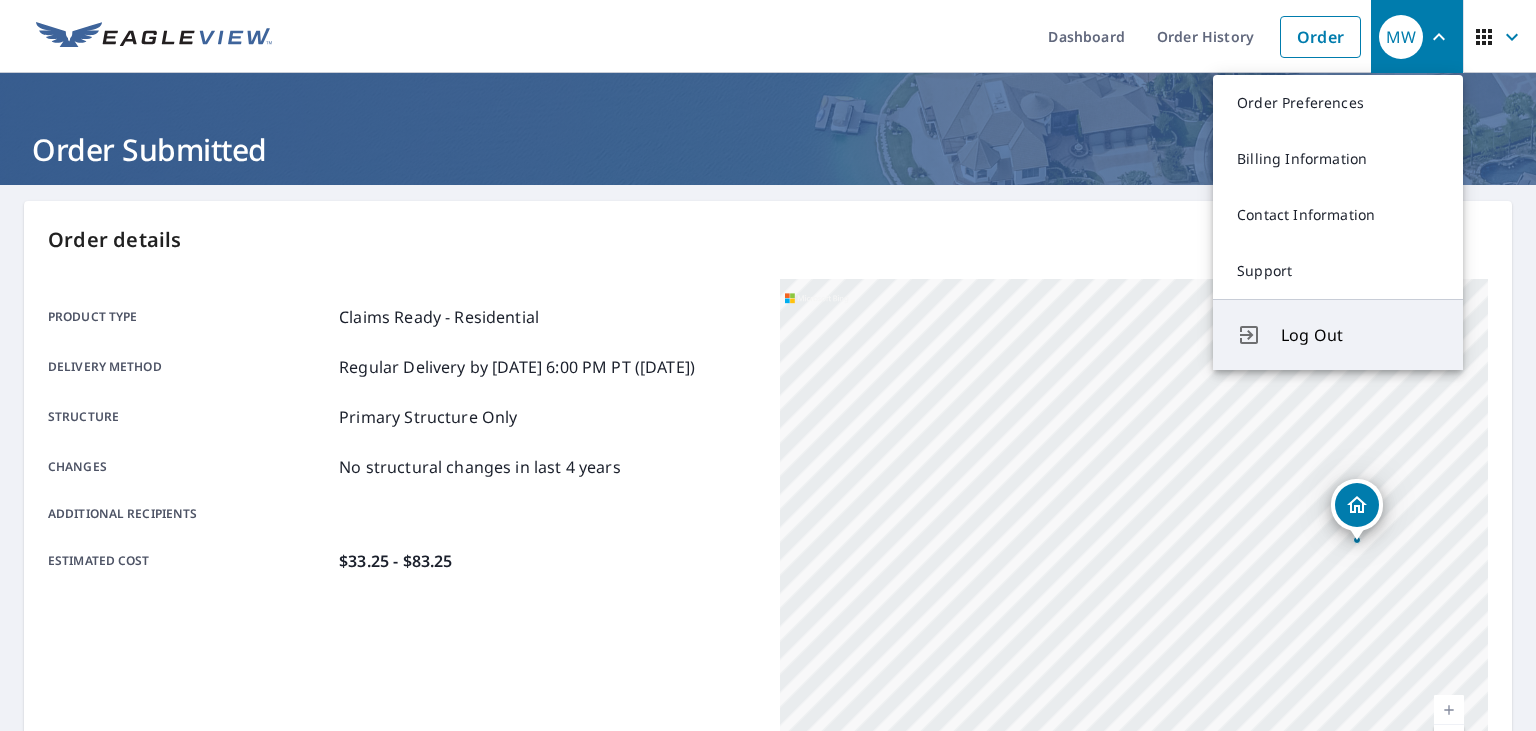 click on "Log Out" at bounding box center [1360, 335] 